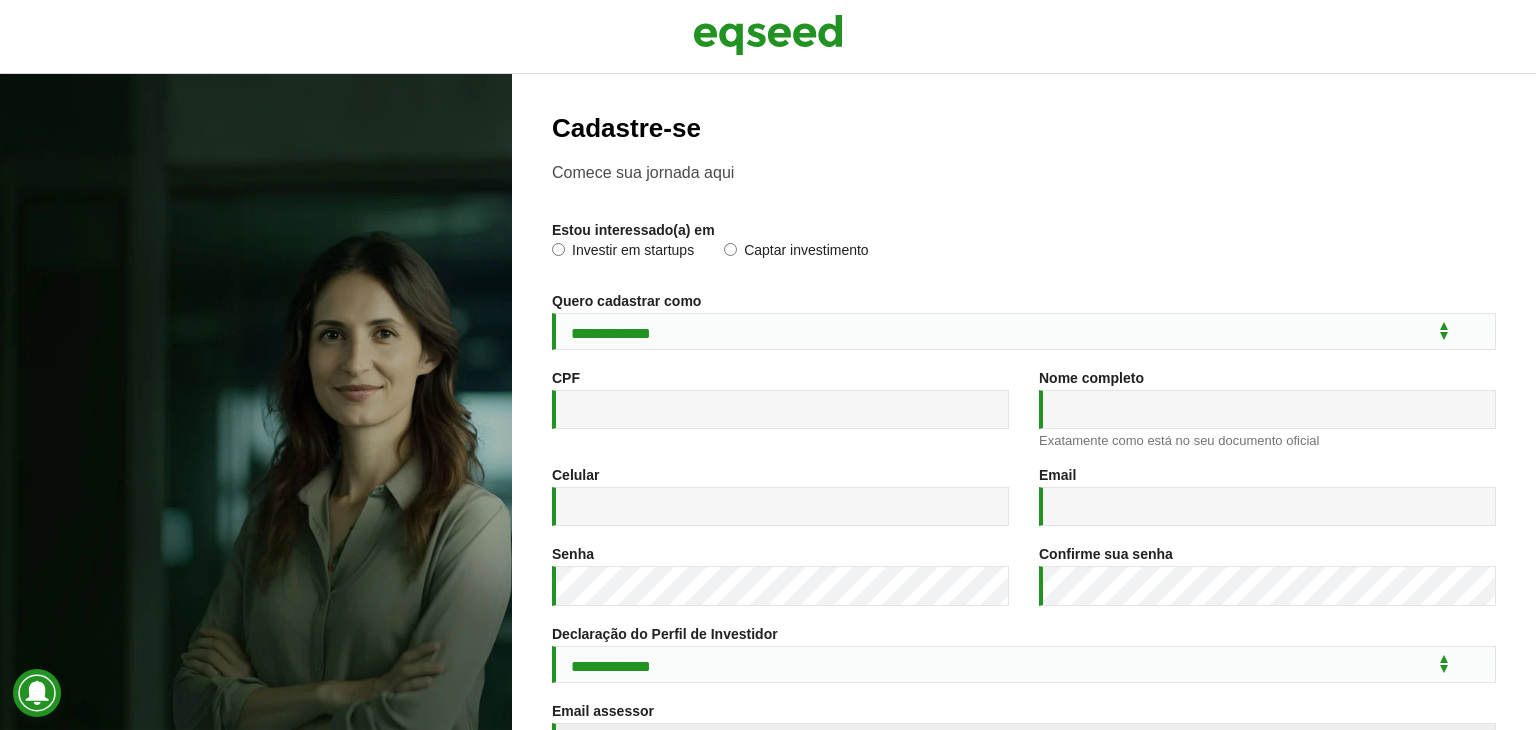 scroll, scrollTop: 0, scrollLeft: 0, axis: both 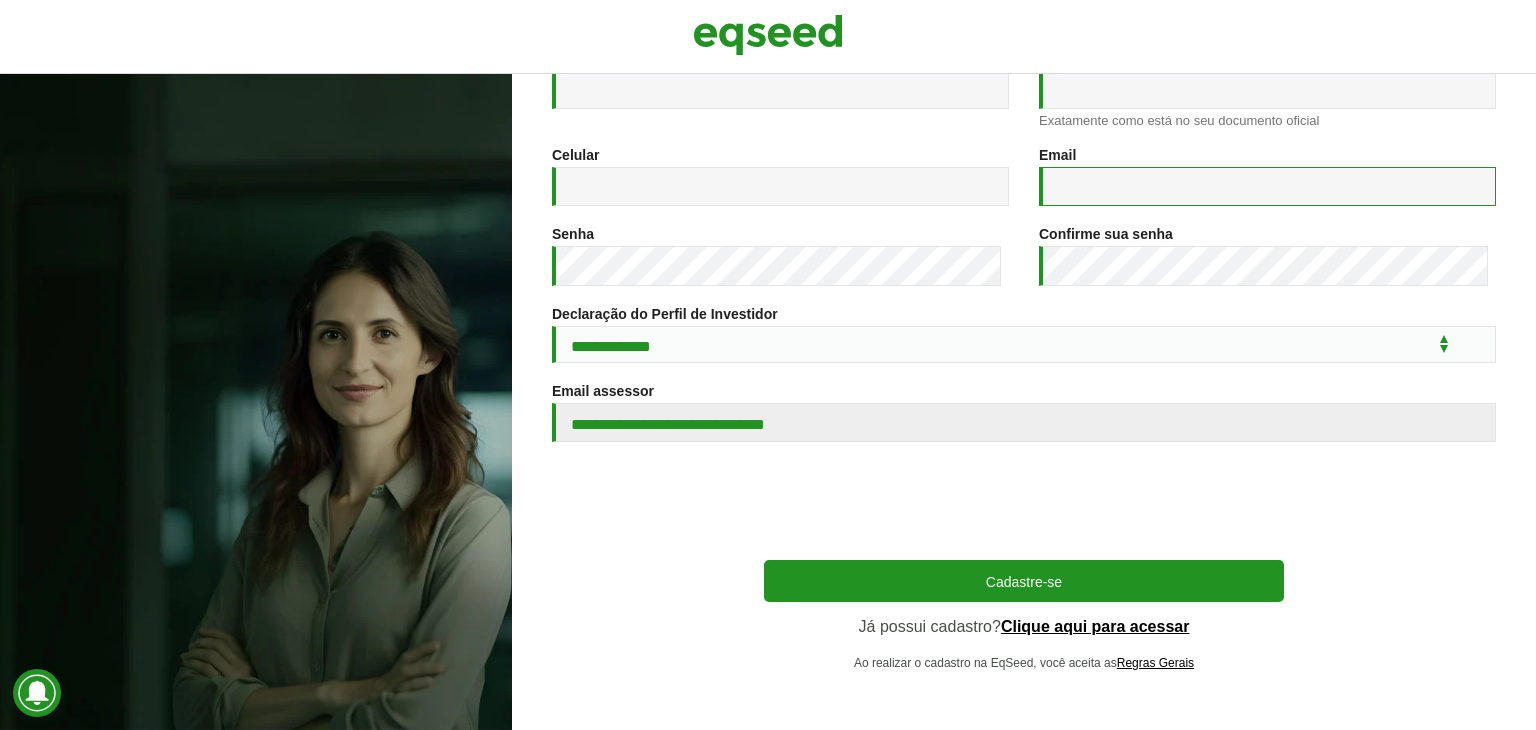 type on "**********" 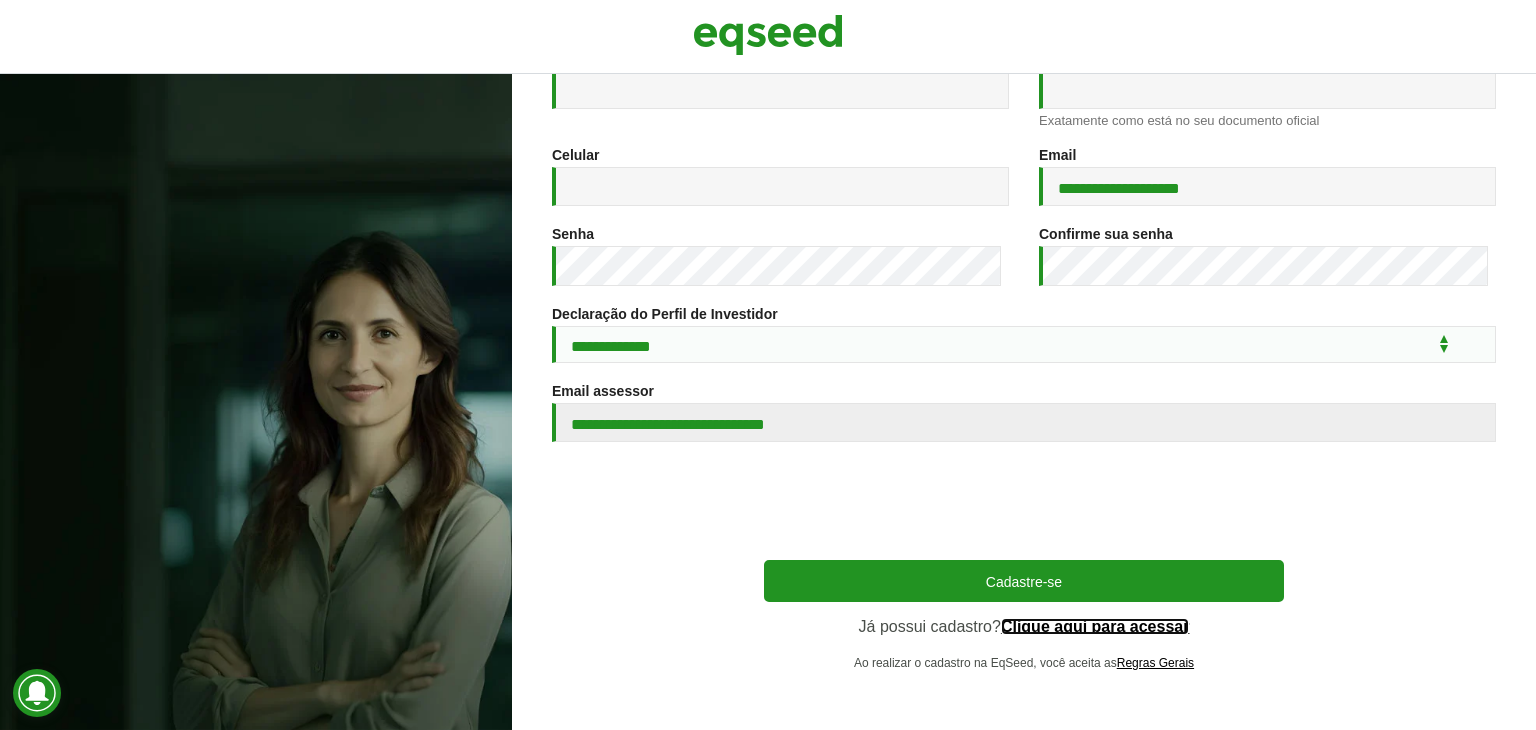click on "Clique aqui para acessar" at bounding box center [1095, 627] 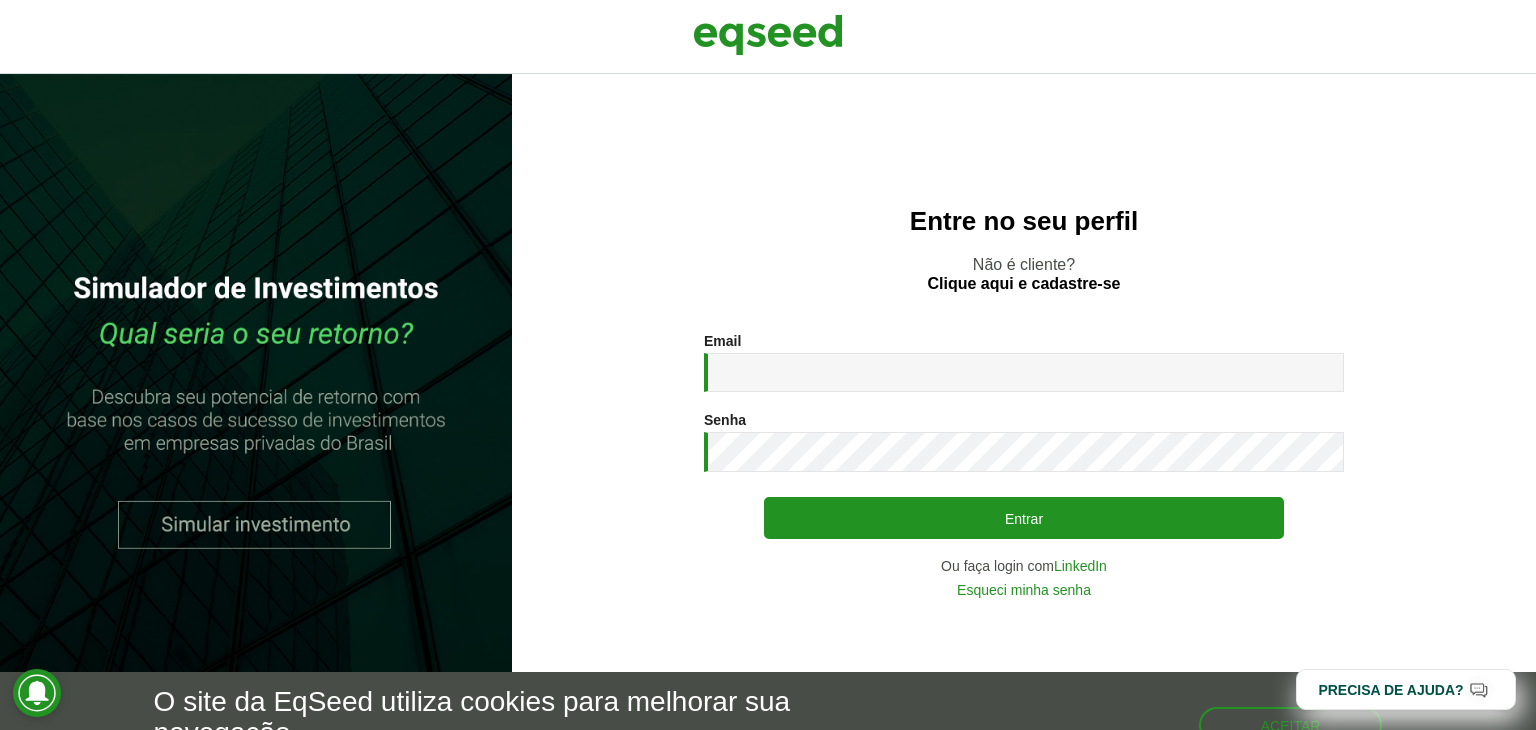 scroll, scrollTop: 0, scrollLeft: 0, axis: both 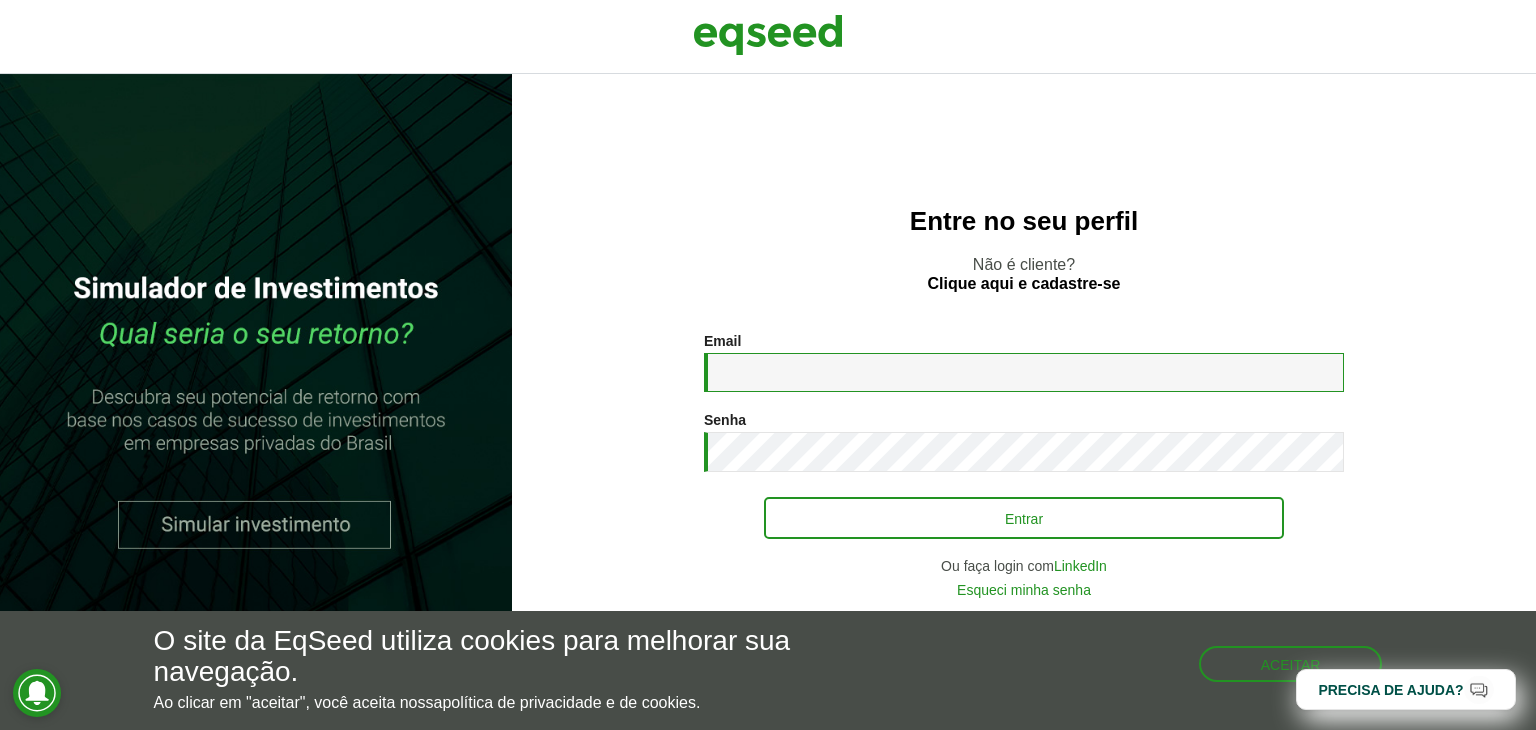type on "**********" 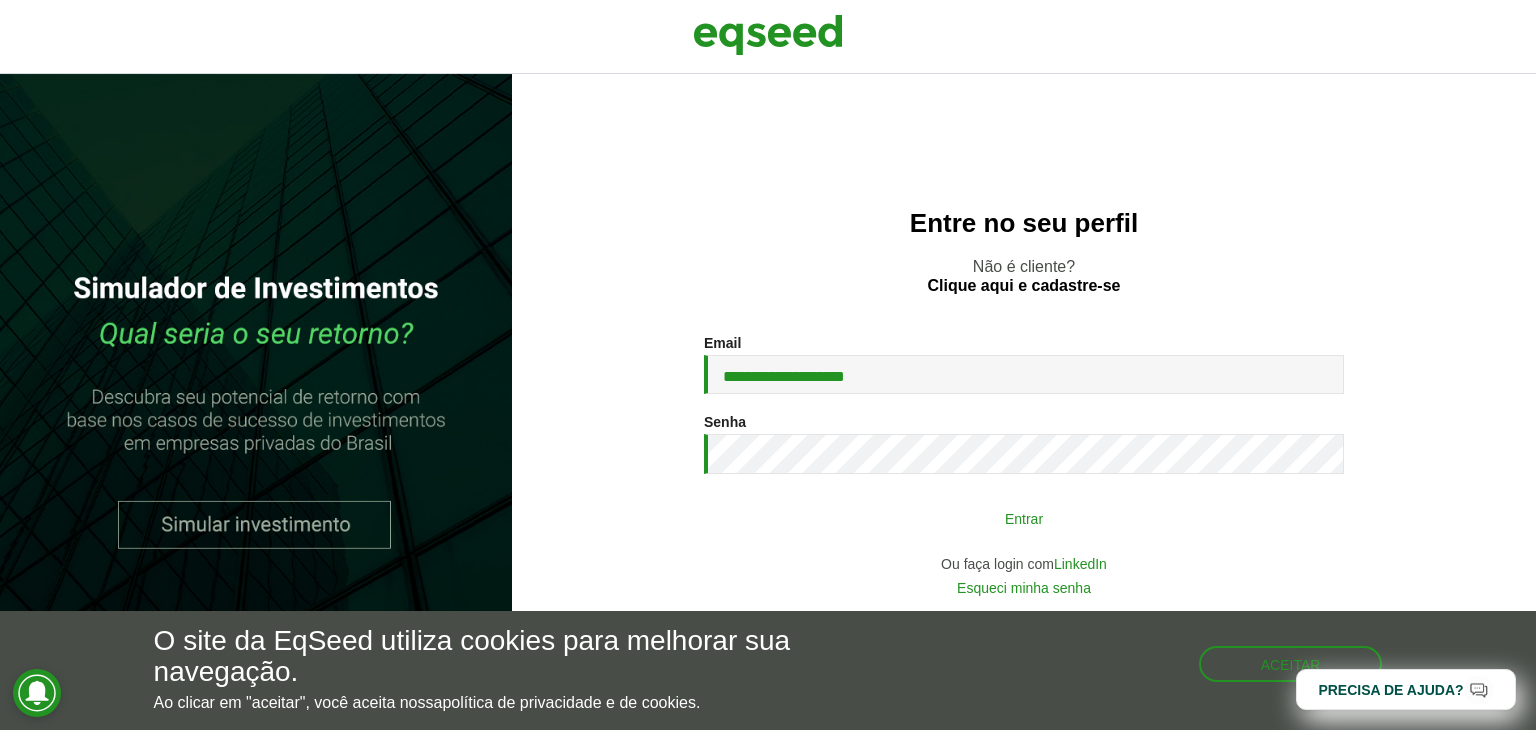 click on "Entrar" at bounding box center (1024, 518) 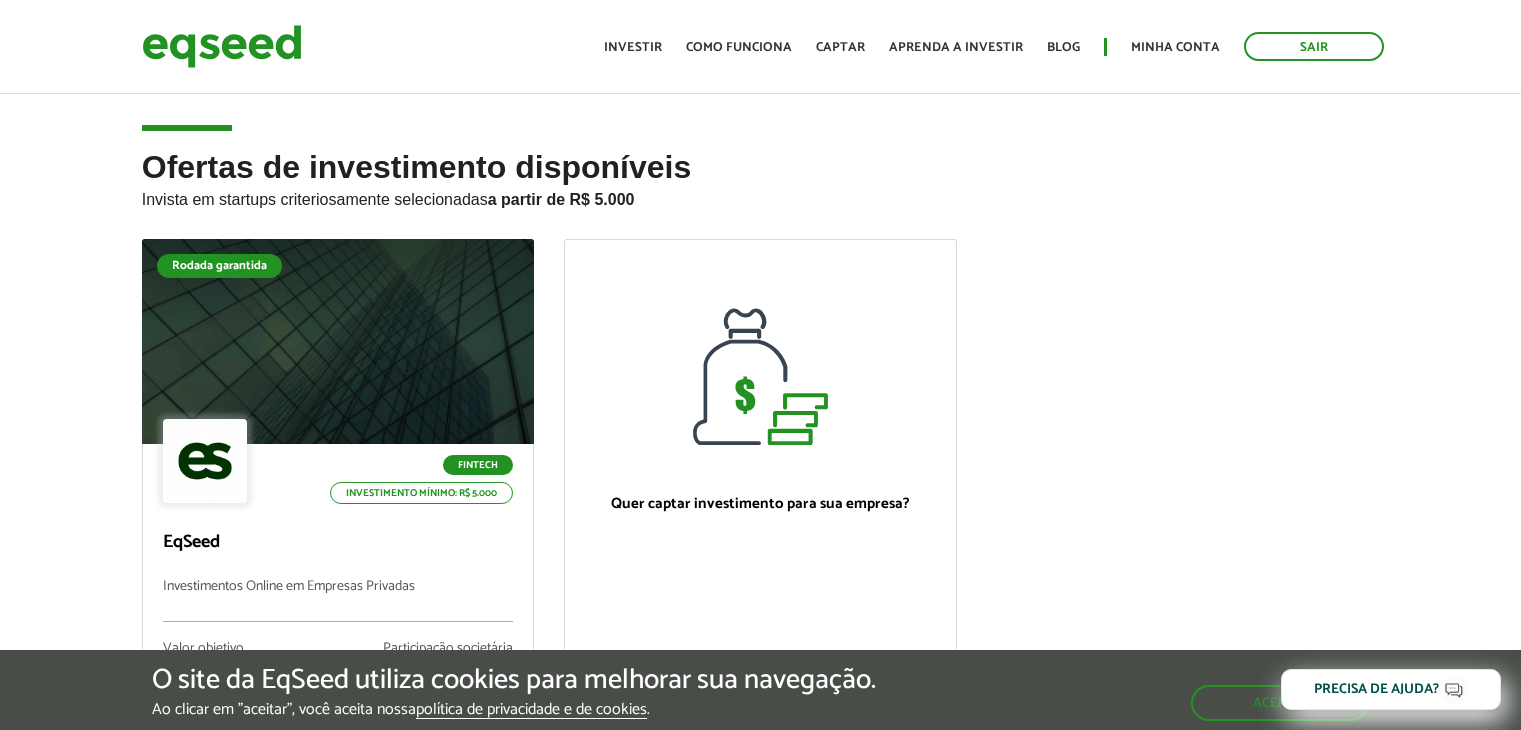 scroll, scrollTop: 0, scrollLeft: 0, axis: both 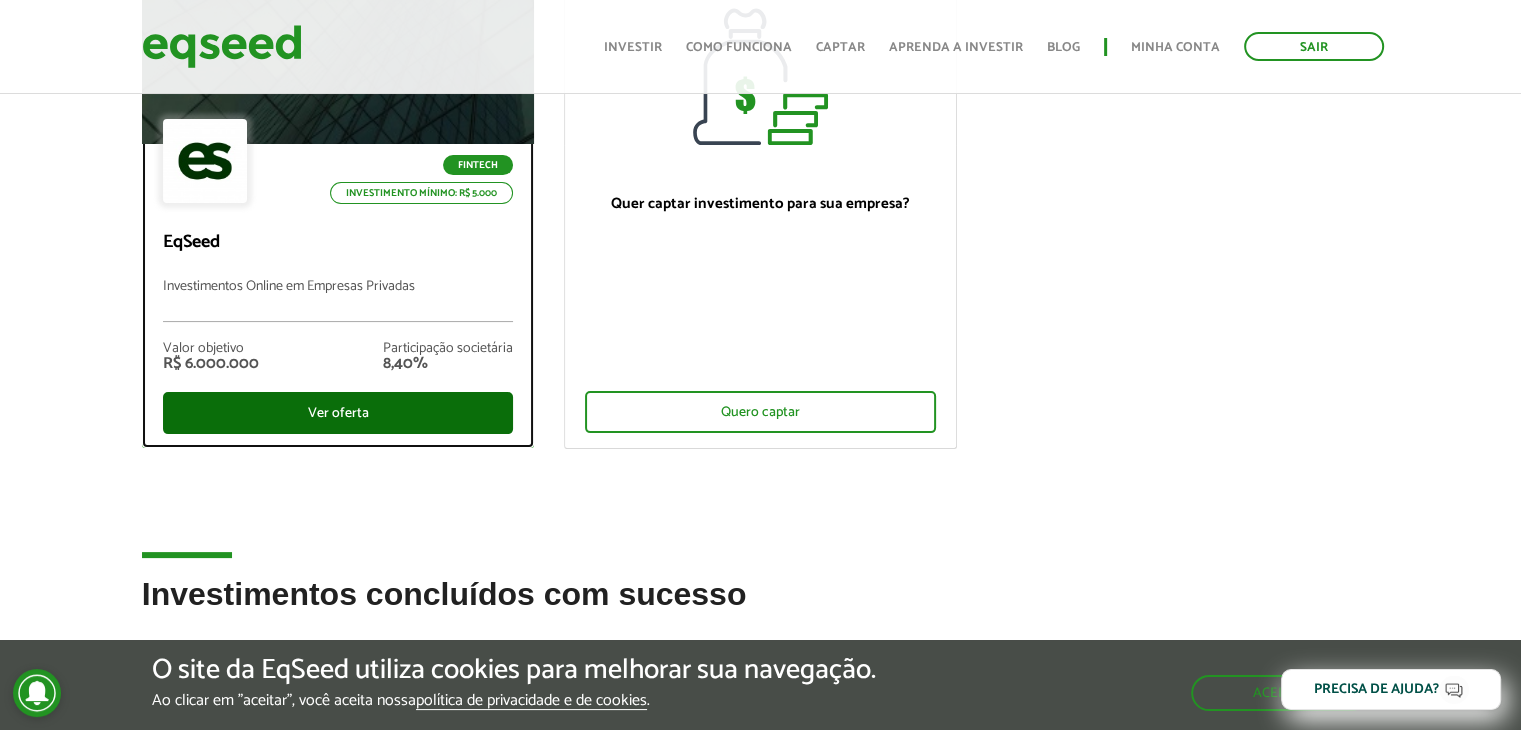 click on "Ver oferta" at bounding box center [338, 413] 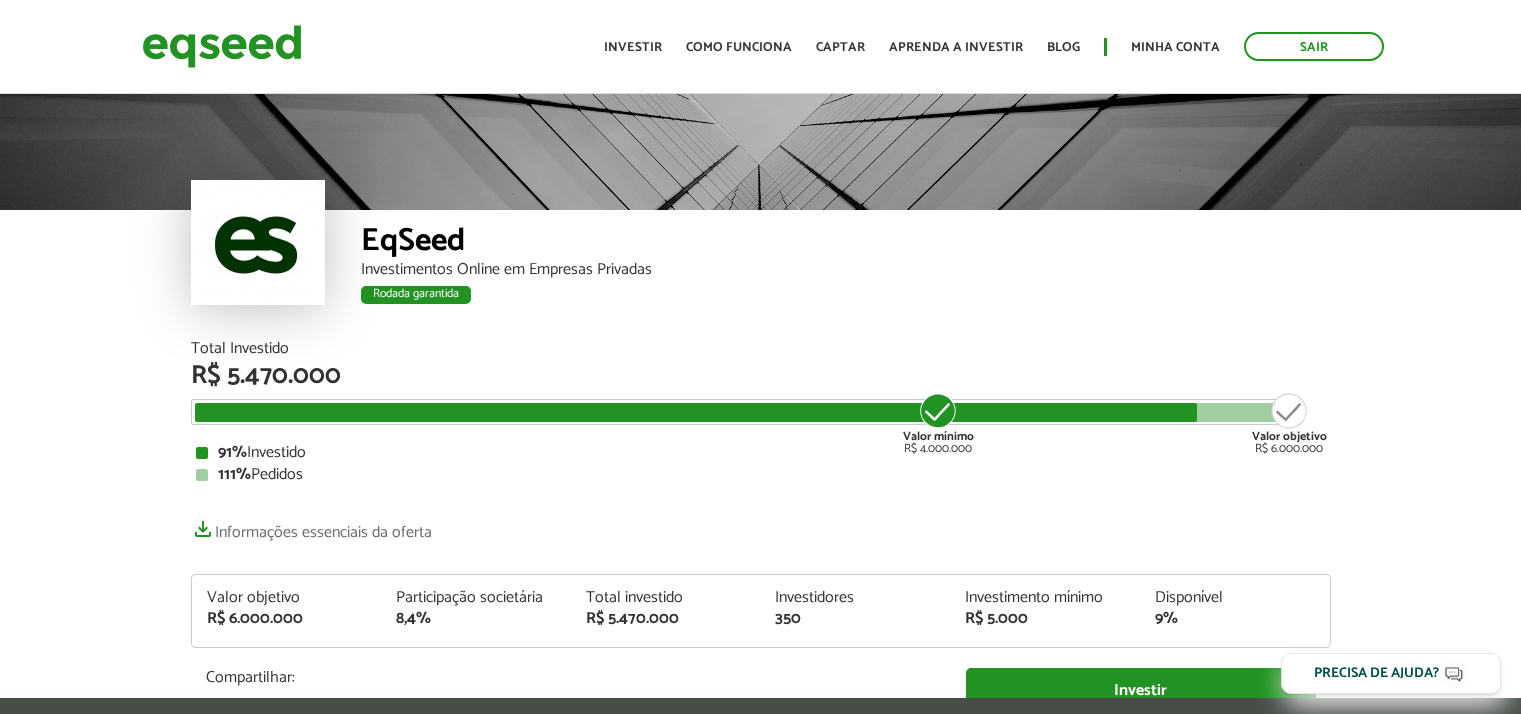 scroll, scrollTop: 0, scrollLeft: 0, axis: both 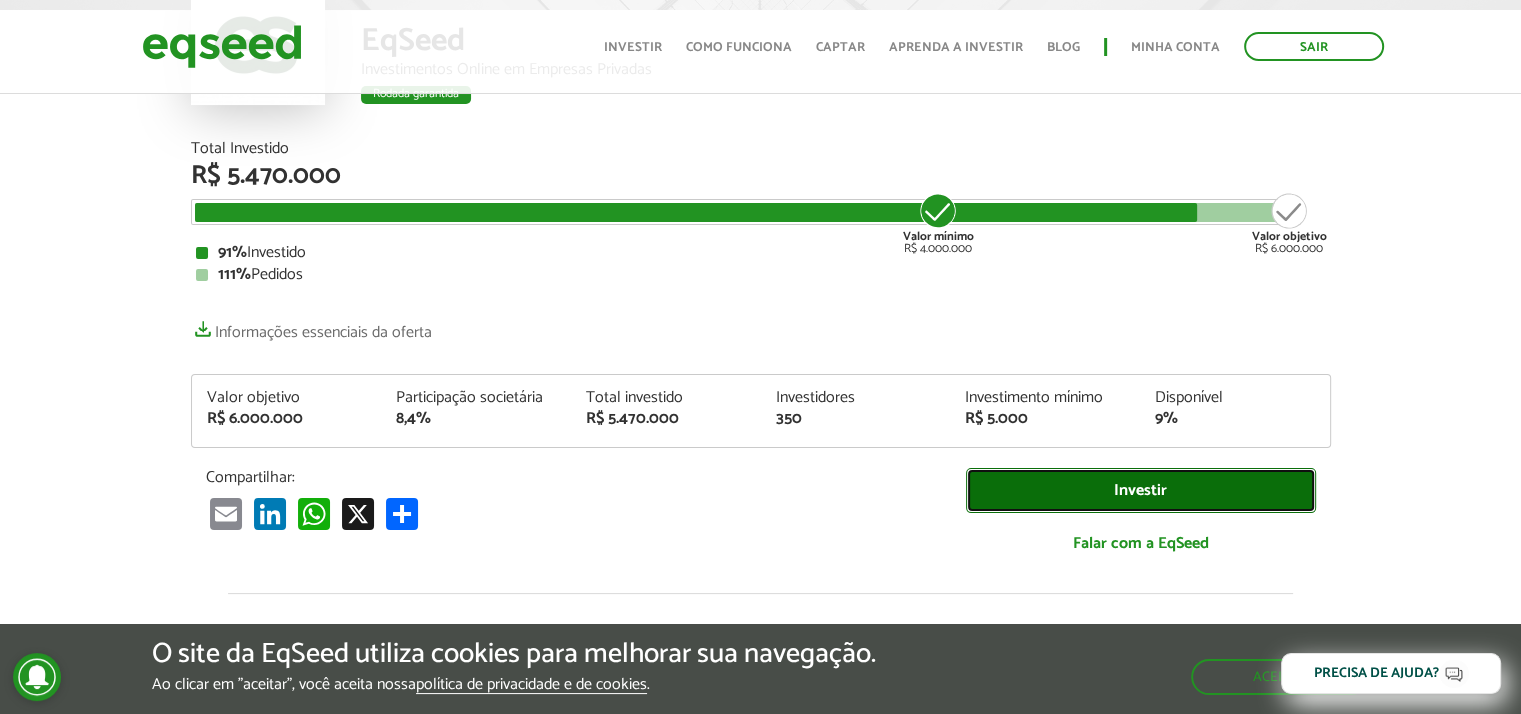 click on "Investir" at bounding box center (1141, 490) 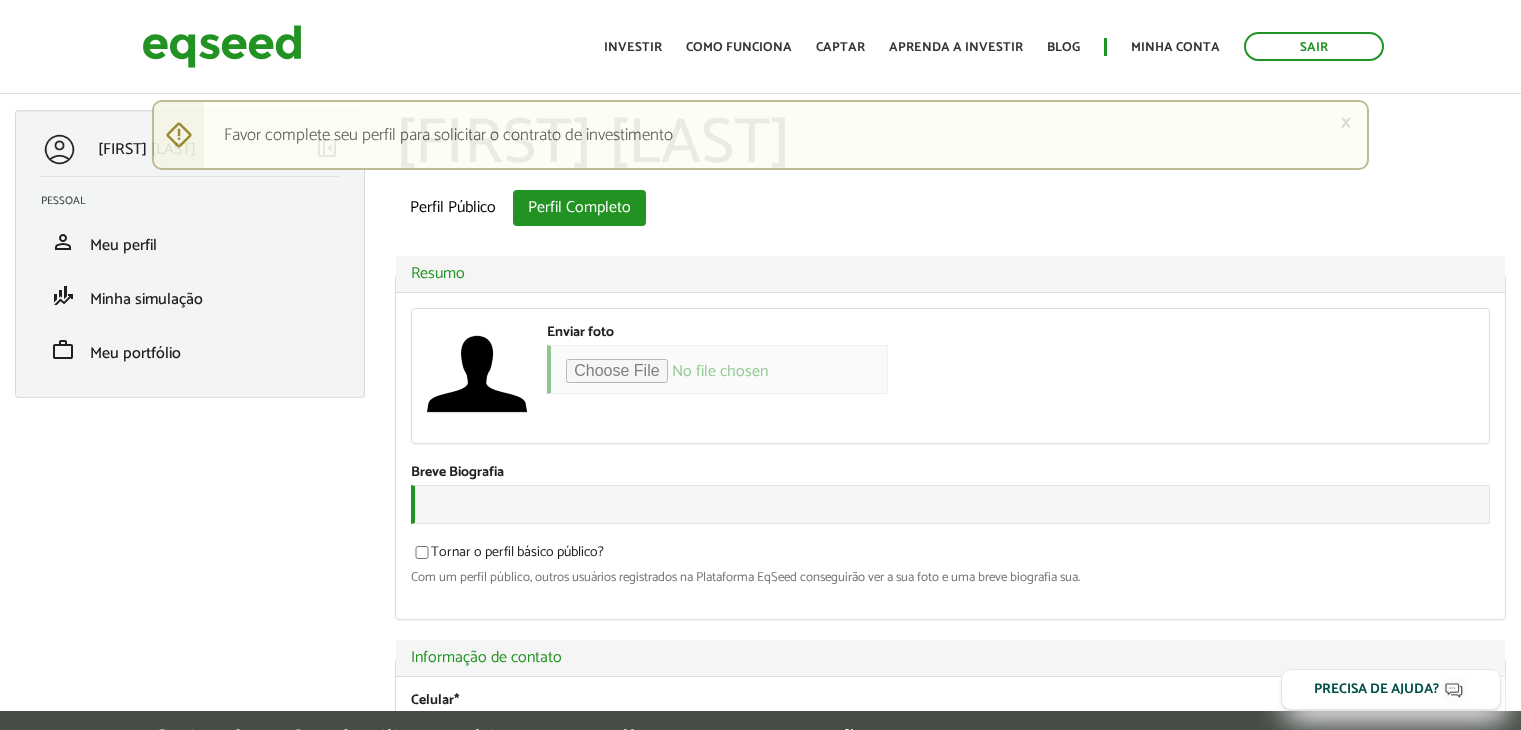 scroll, scrollTop: 0, scrollLeft: 0, axis: both 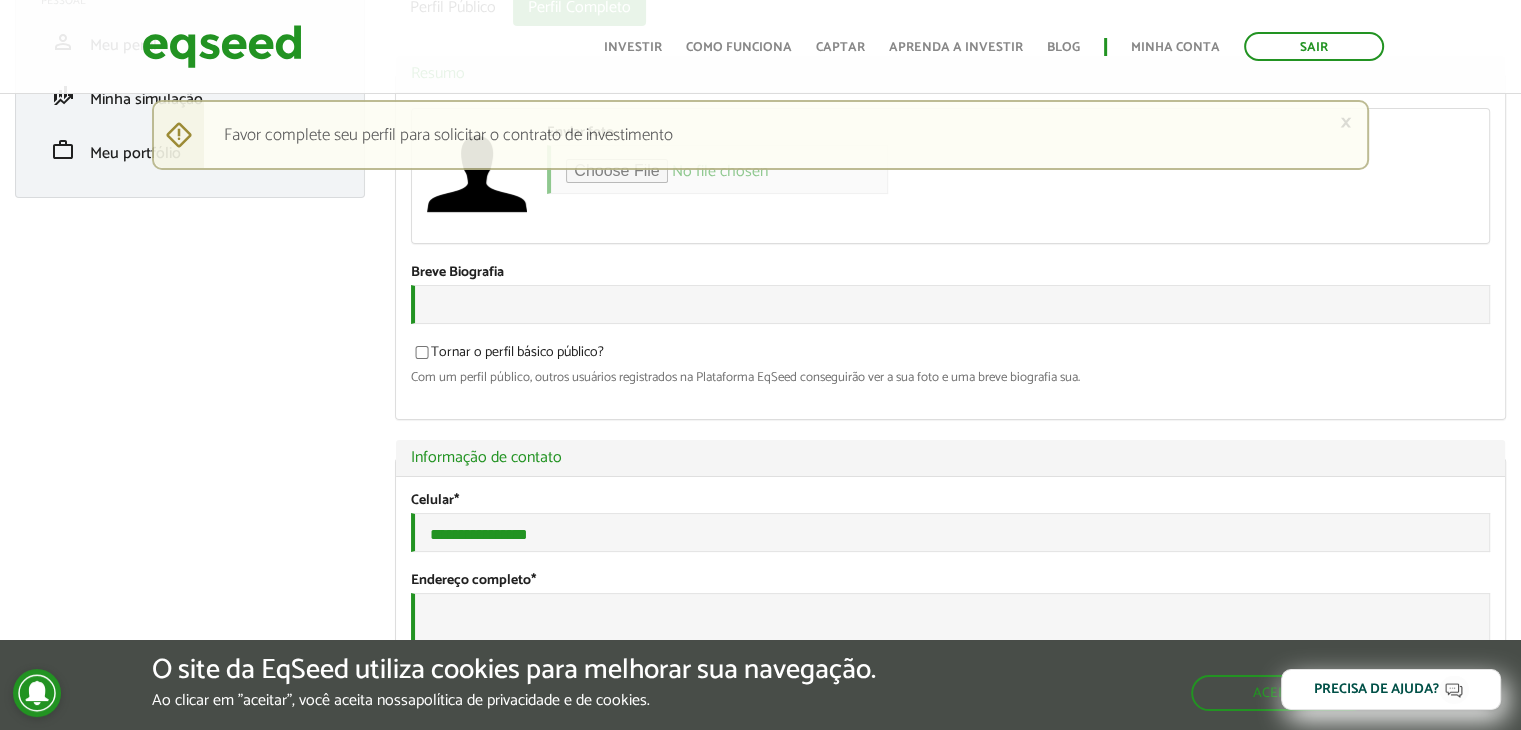 type on "**********" 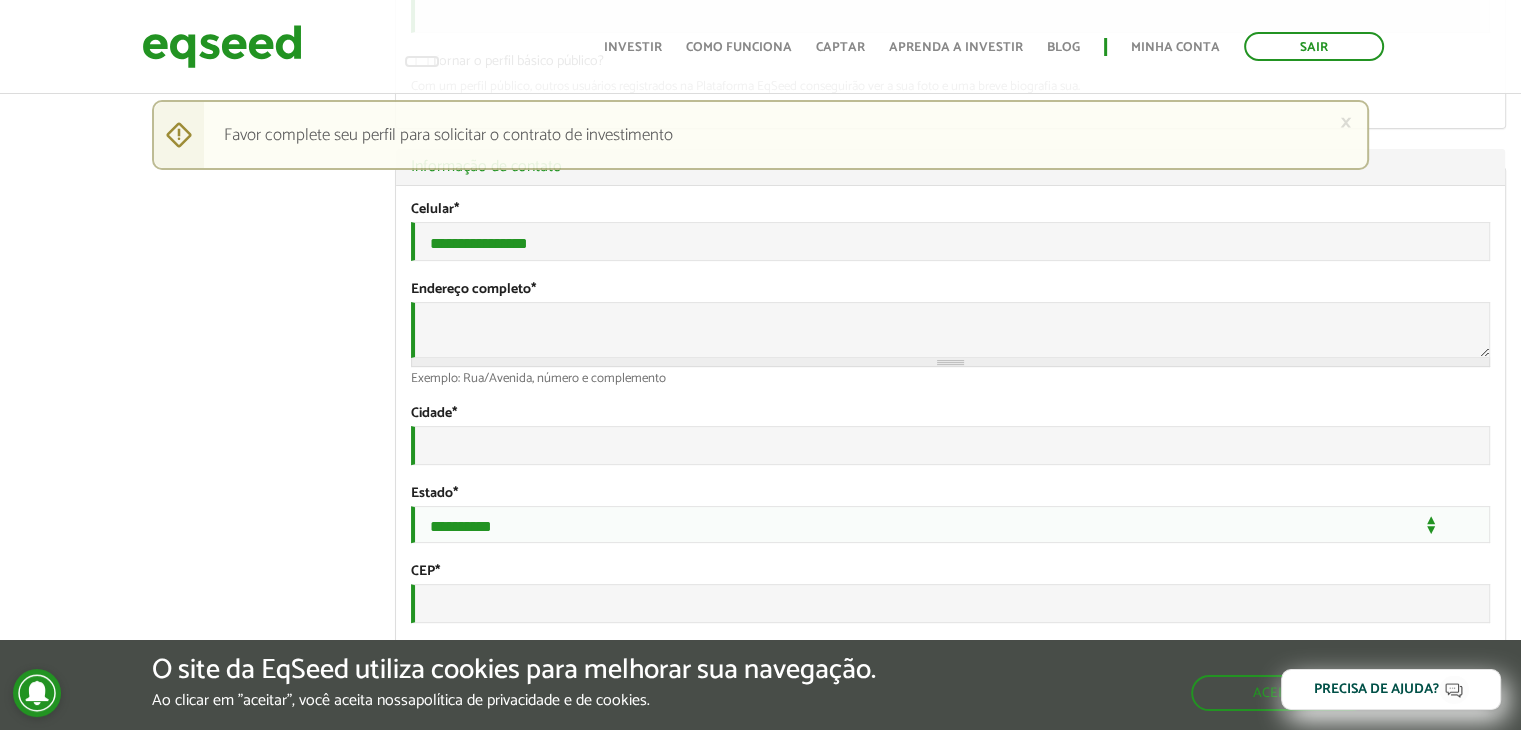 scroll, scrollTop: 500, scrollLeft: 0, axis: vertical 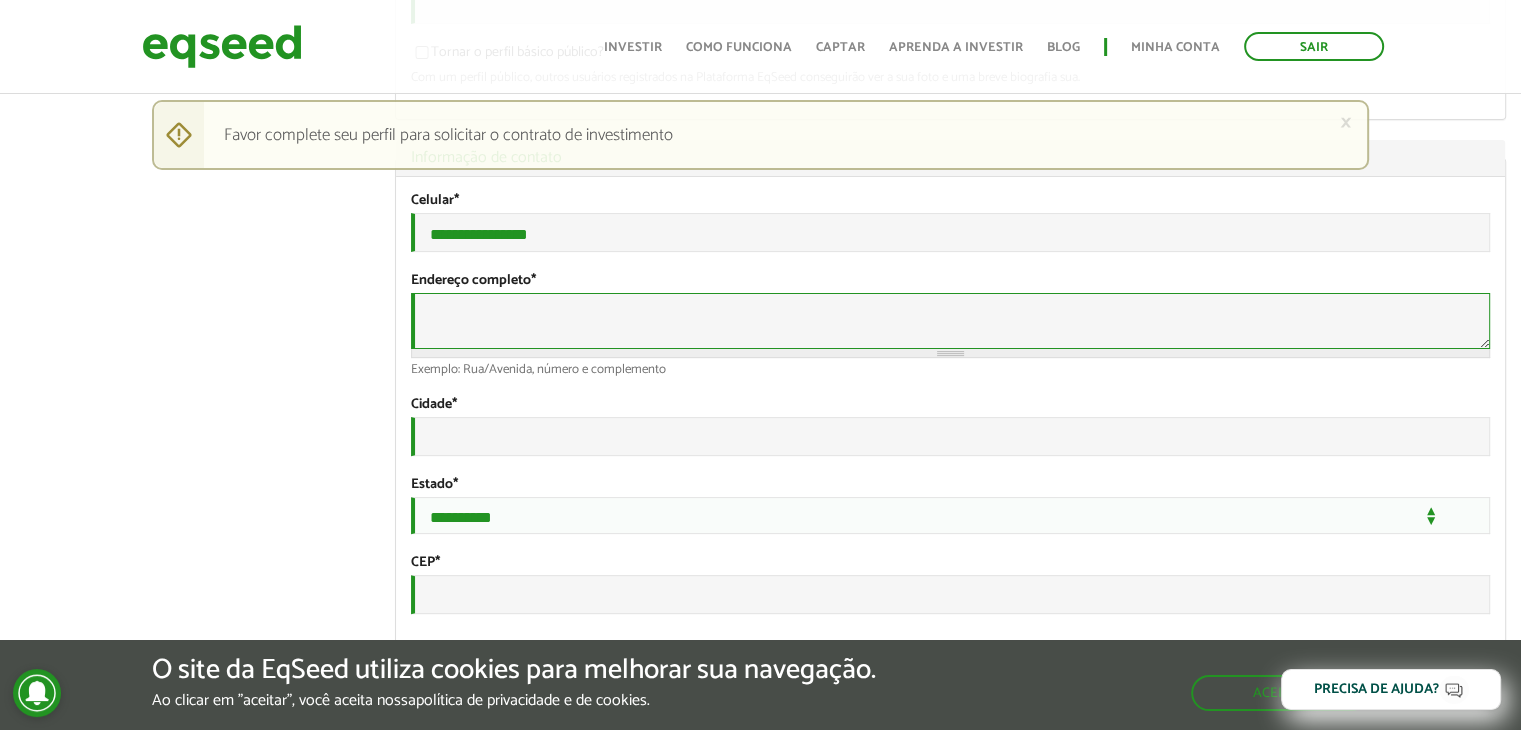 click on "Endereço completo  *" at bounding box center (950, 321) 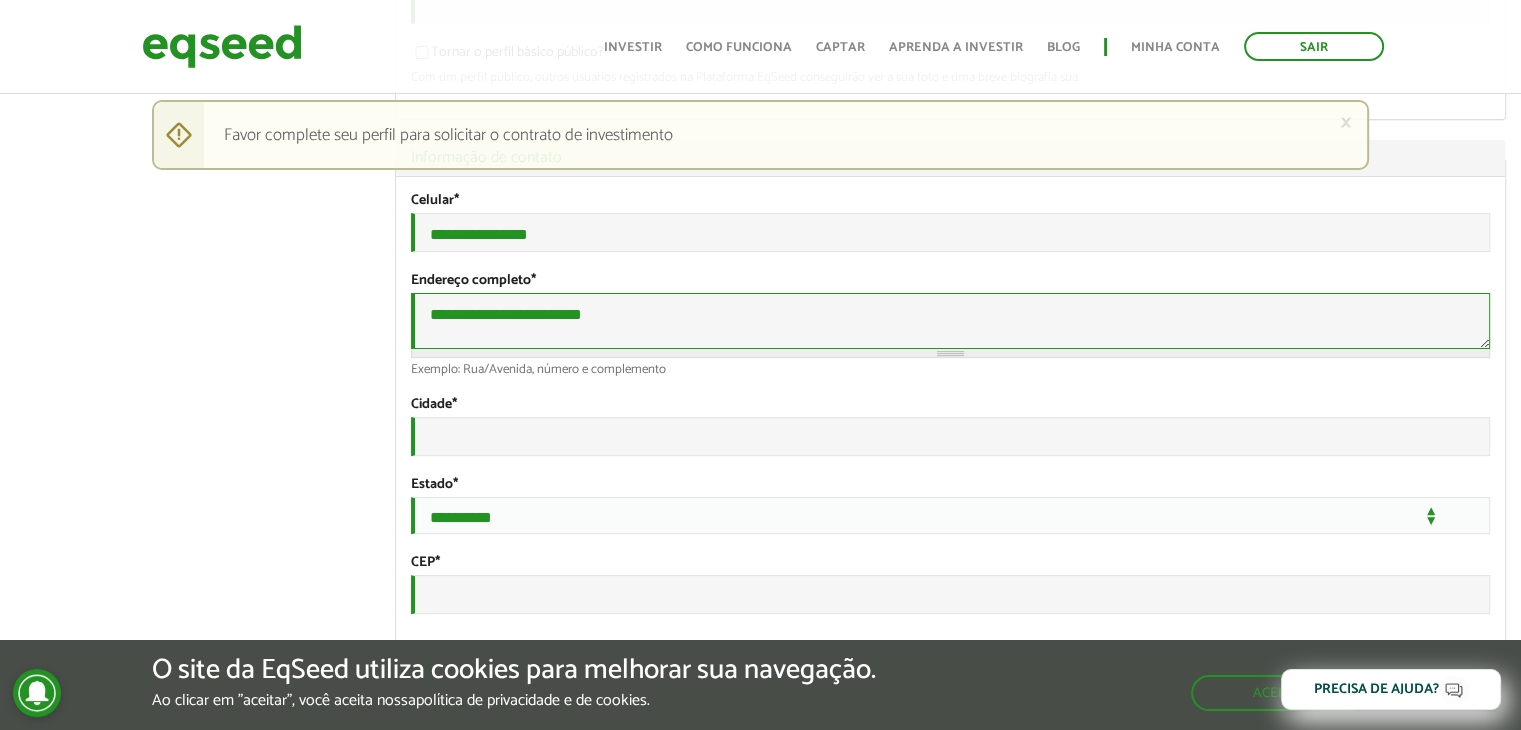 type on "**********" 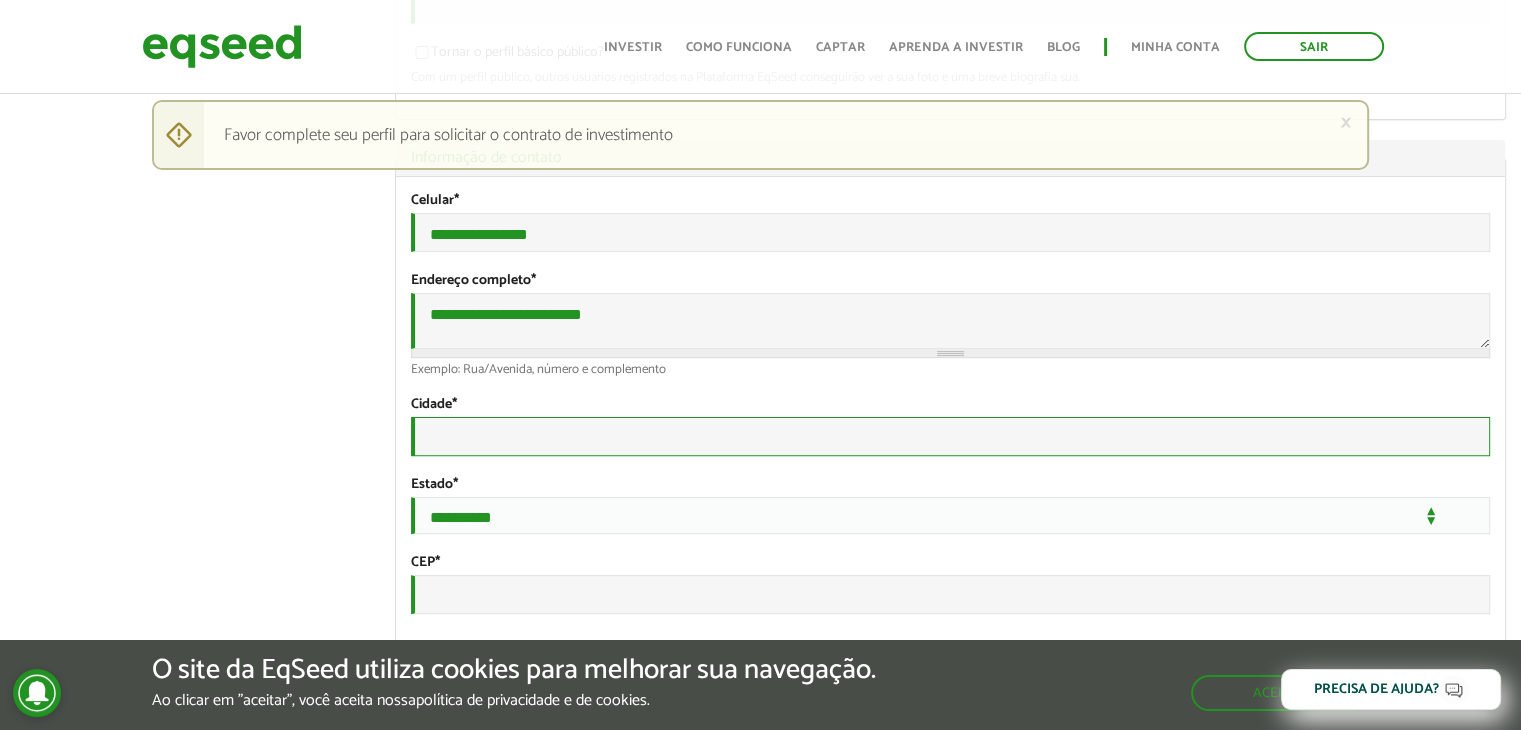 click on "Cidade  *" at bounding box center (950, 436) 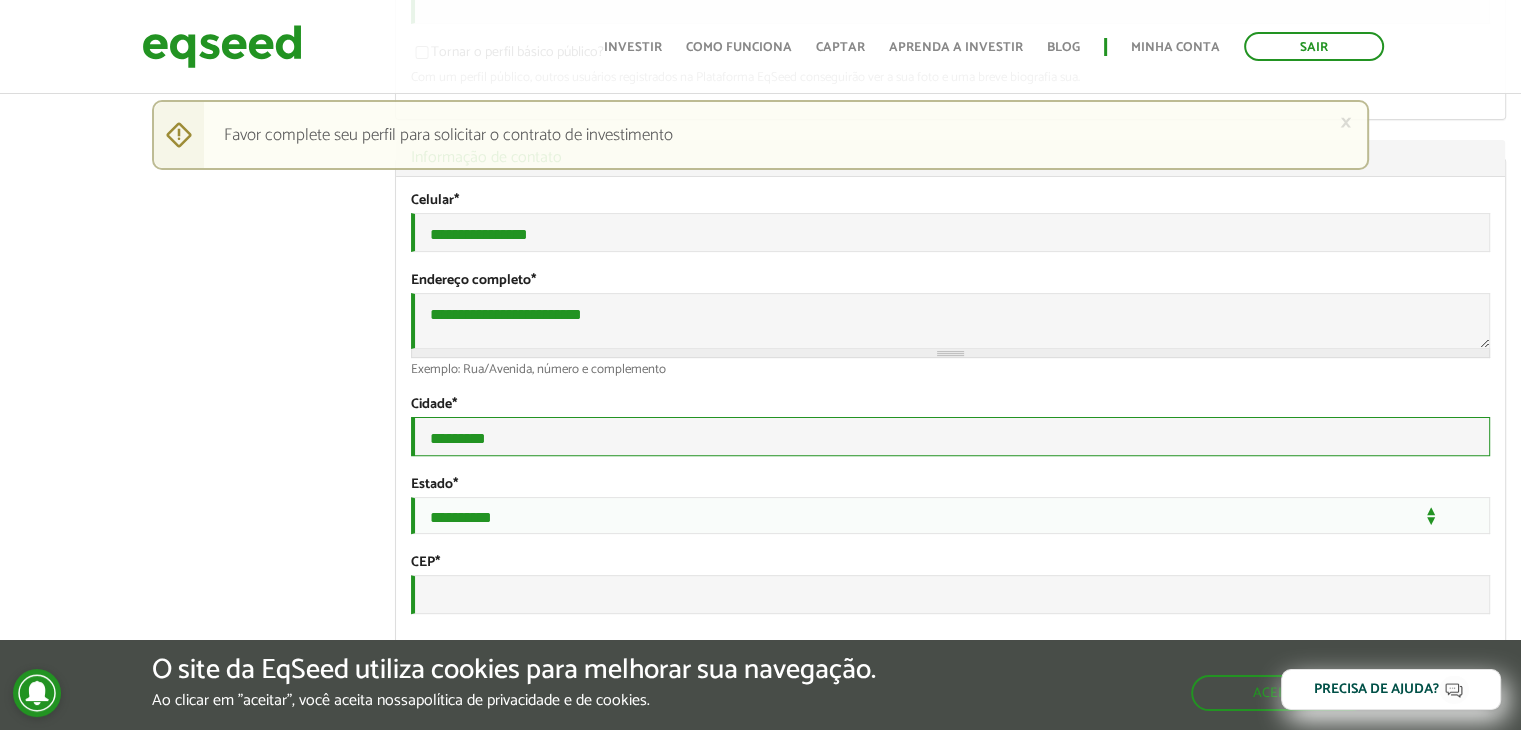 type on "*********" 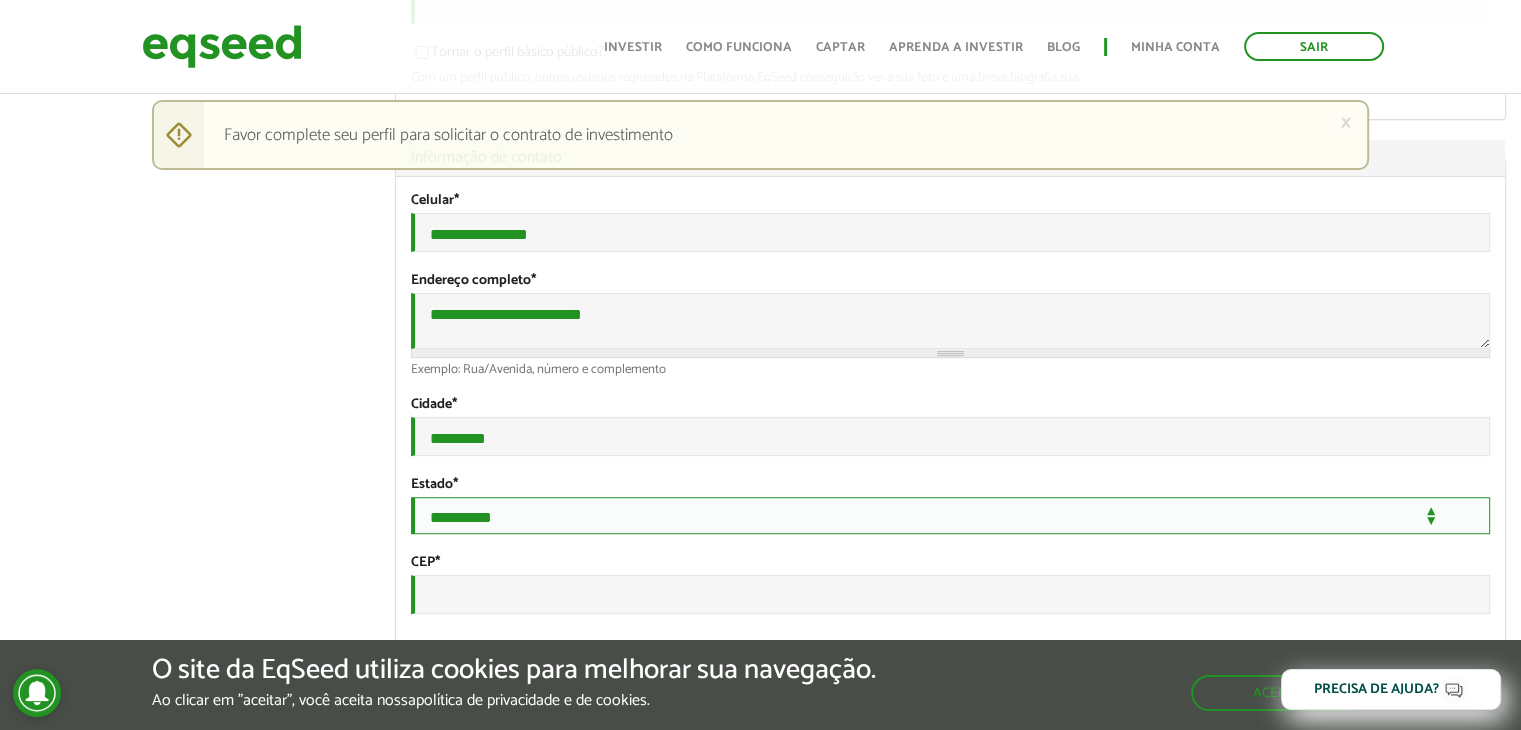click on "**********" at bounding box center [950, 515] 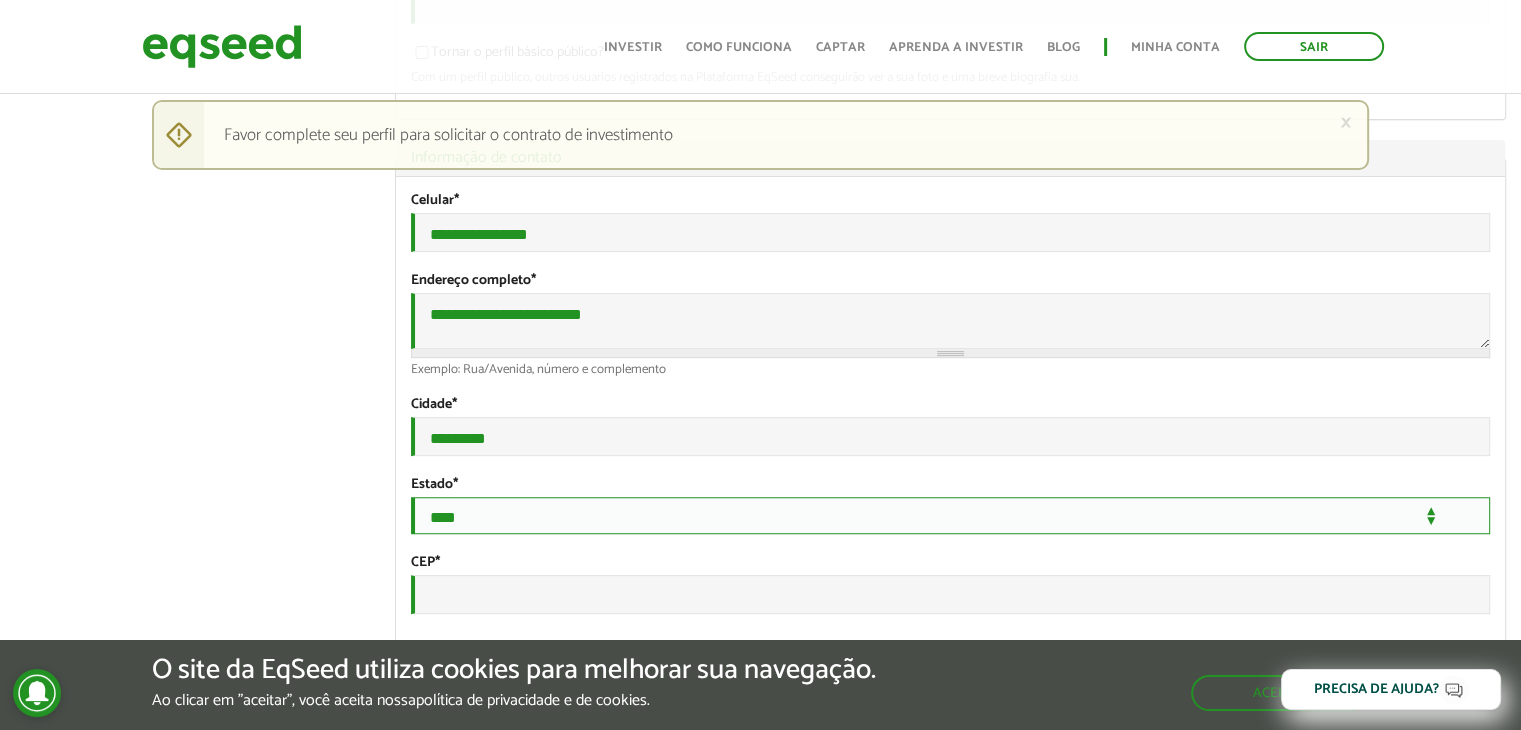 click on "**********" at bounding box center (950, 515) 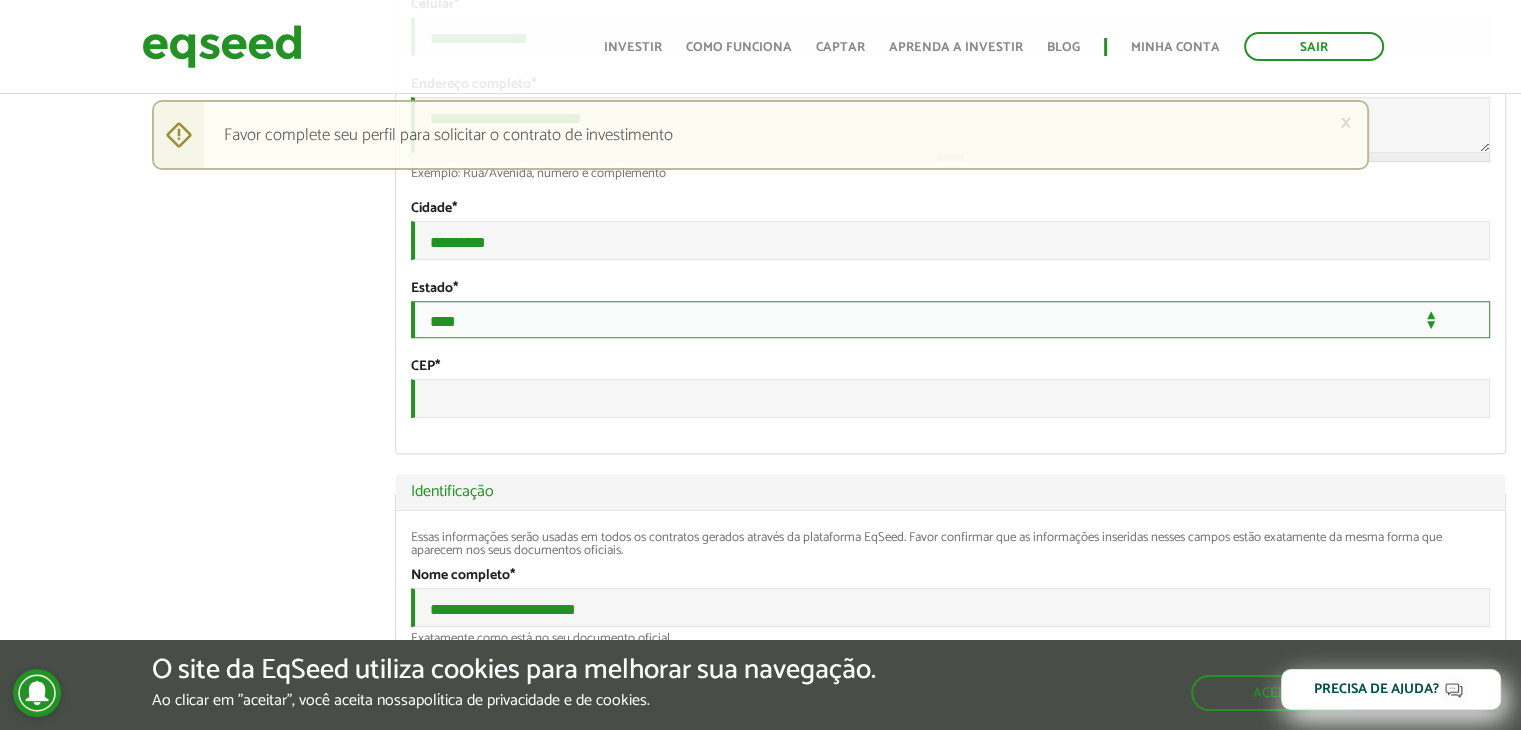 scroll, scrollTop: 700, scrollLeft: 0, axis: vertical 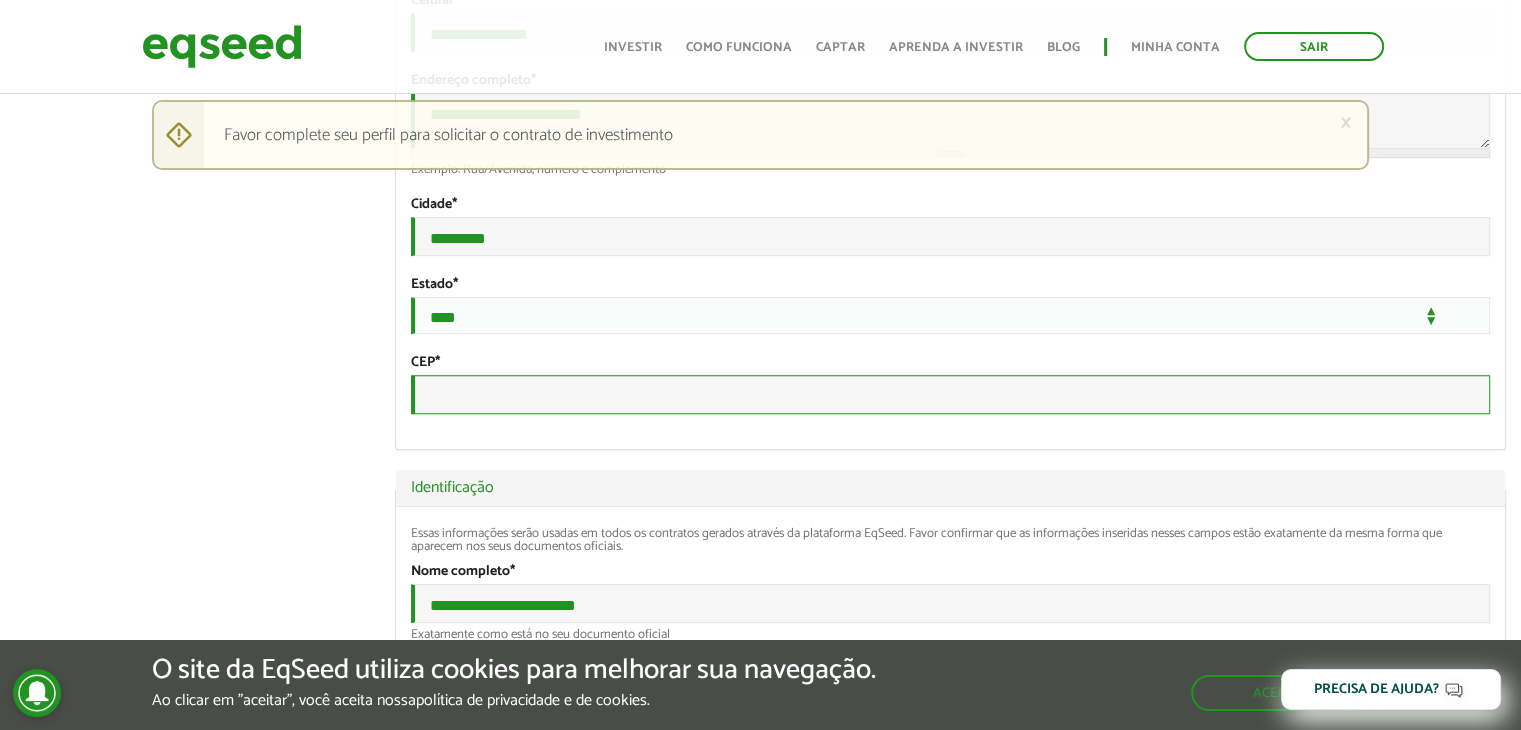 click on "CEP  *" at bounding box center (950, 394) 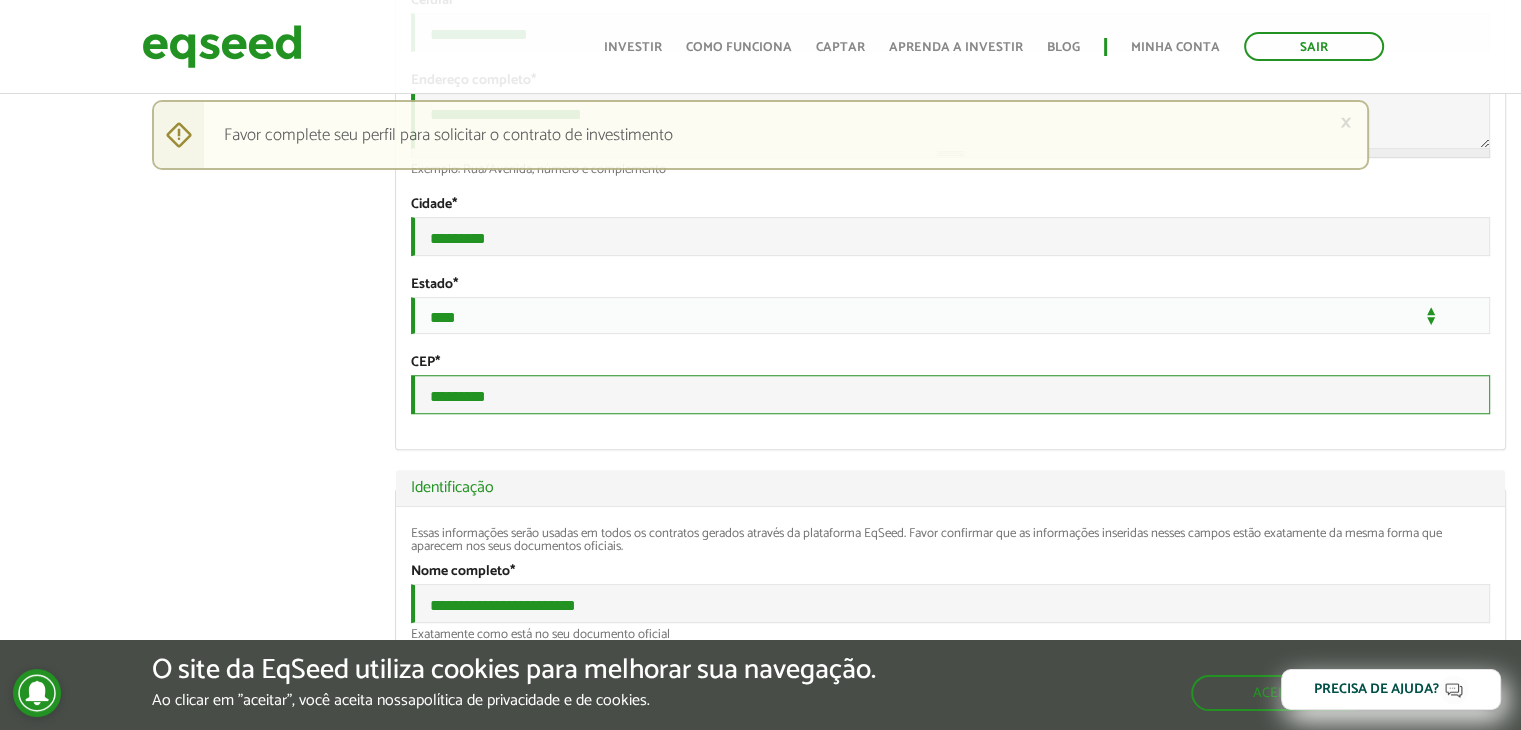 type on "*********" 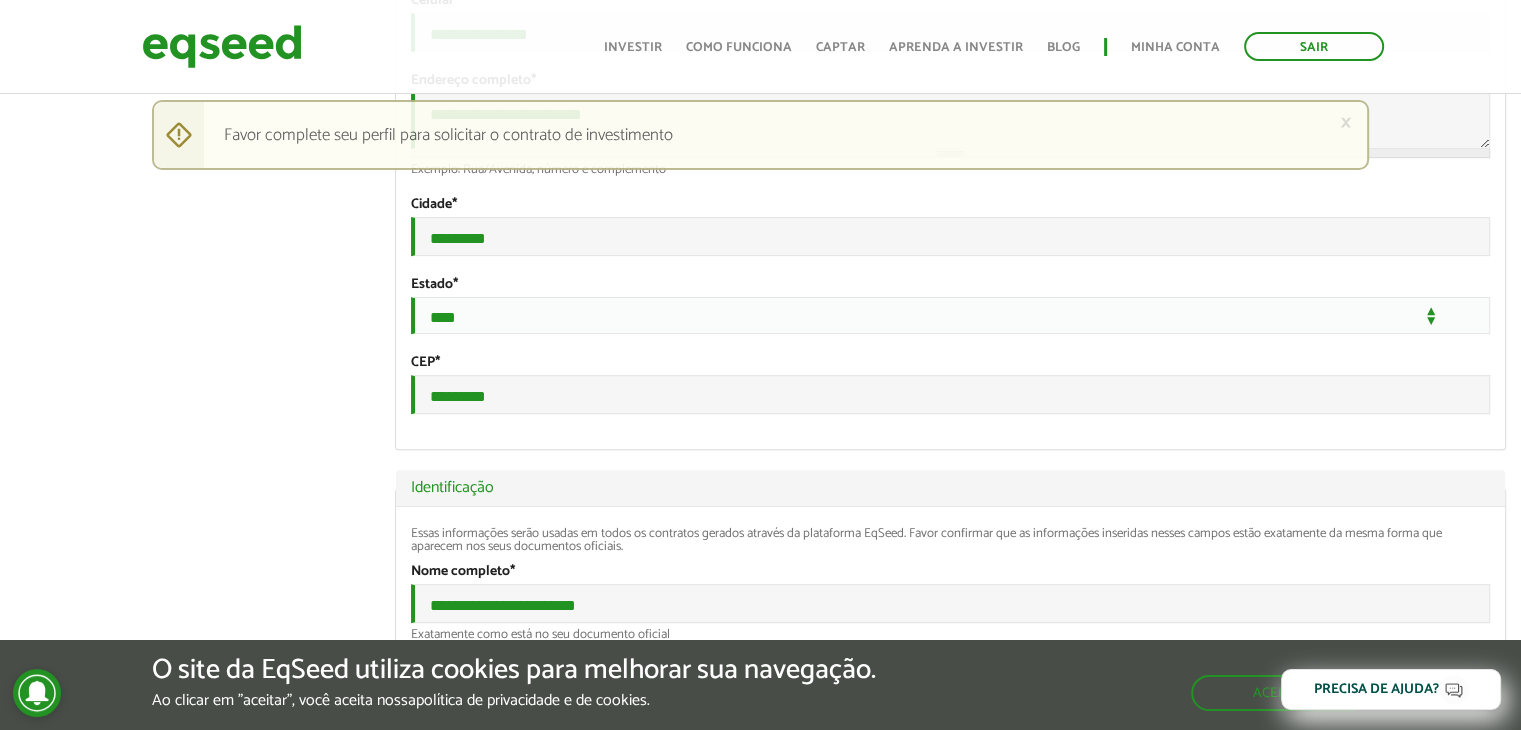 click on "**********" at bounding box center [950, 213] 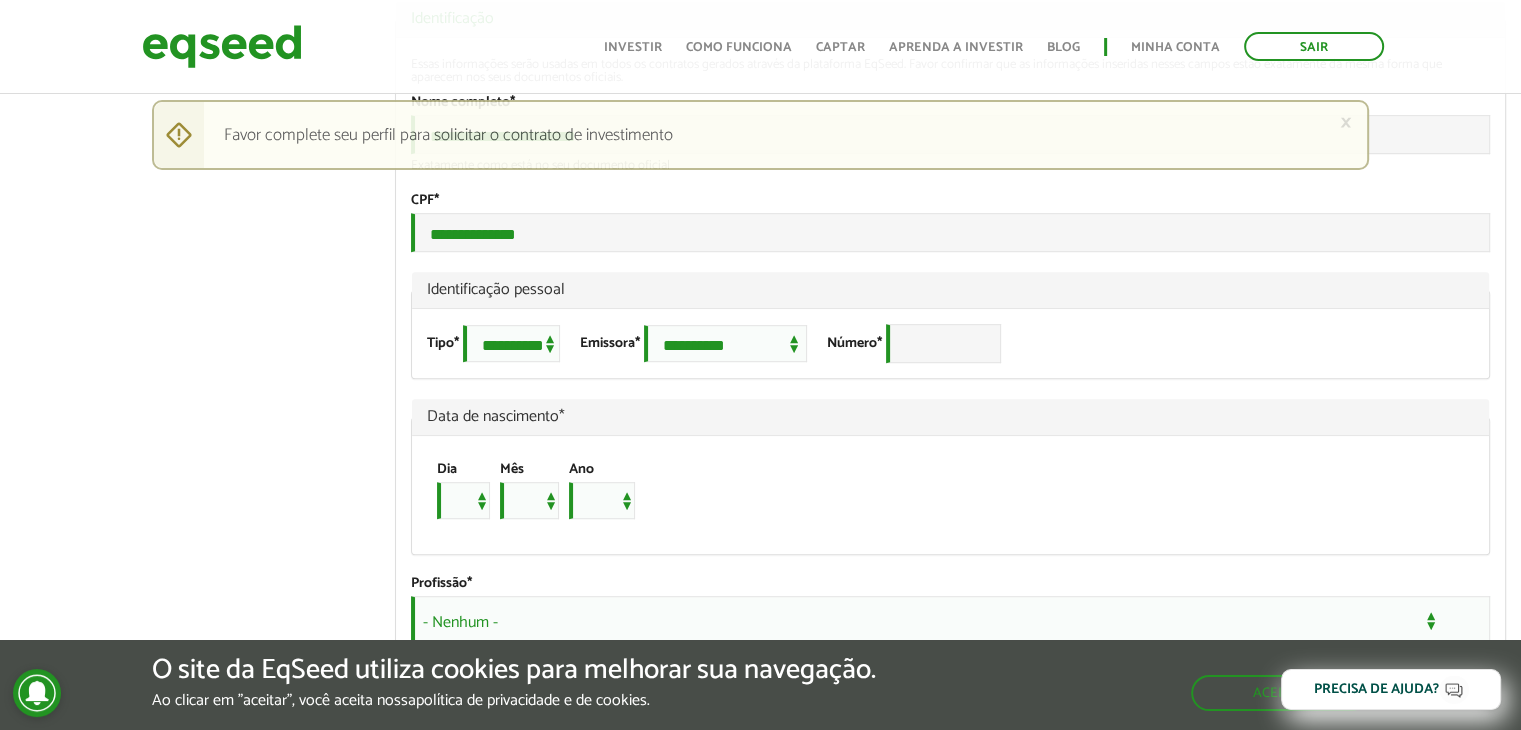 scroll, scrollTop: 1200, scrollLeft: 0, axis: vertical 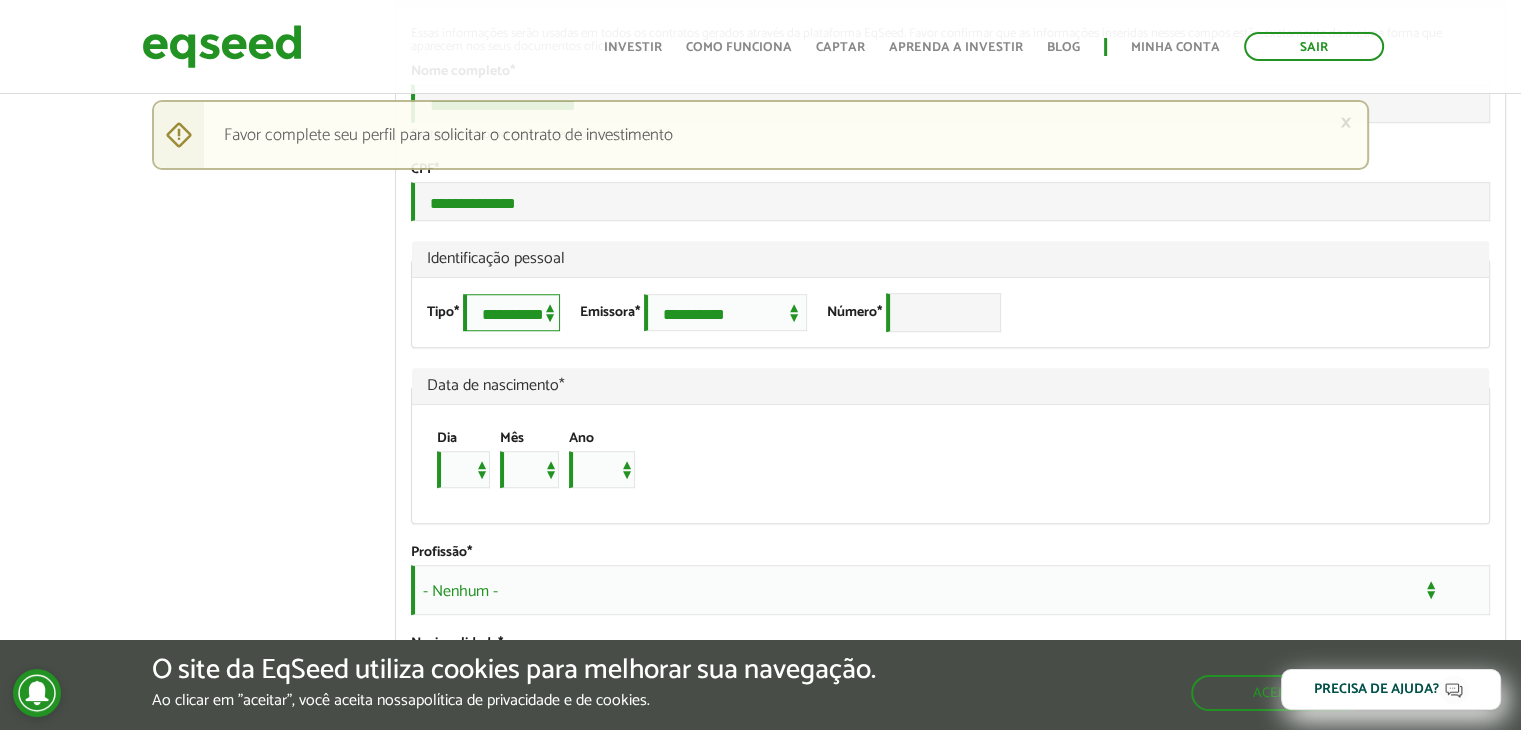 click on "**********" at bounding box center [511, 312] 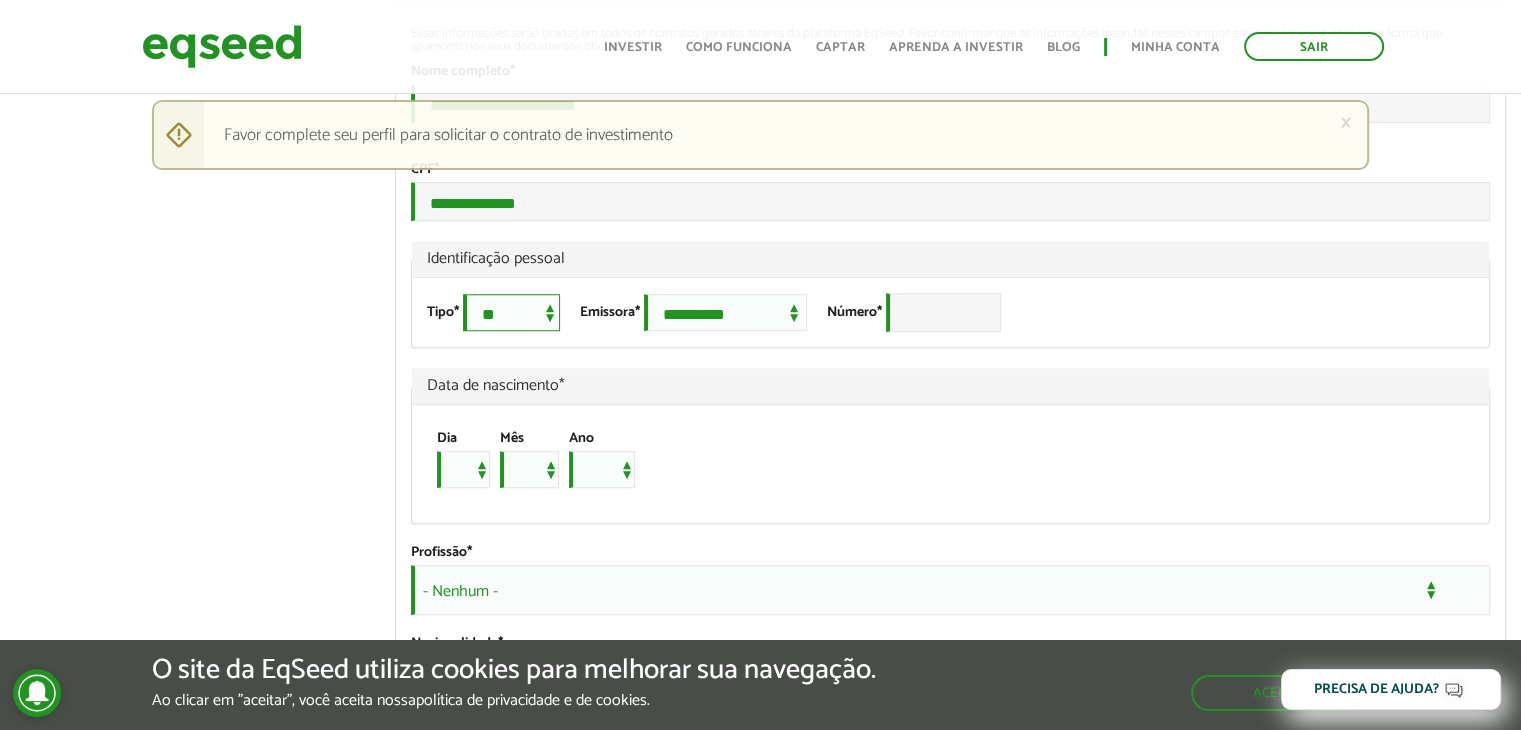 click on "**********" at bounding box center (511, 312) 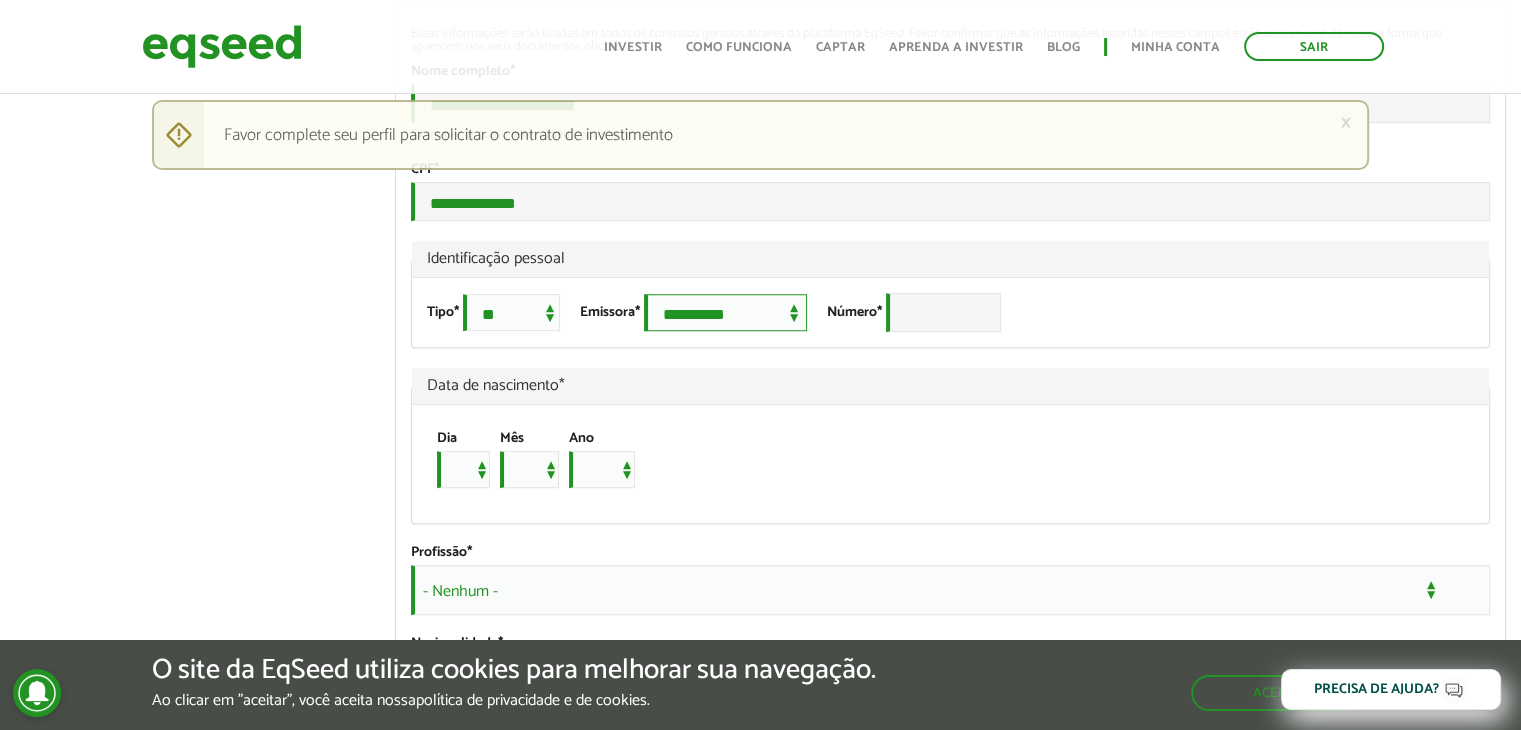 click on "**********" at bounding box center (725, 312) 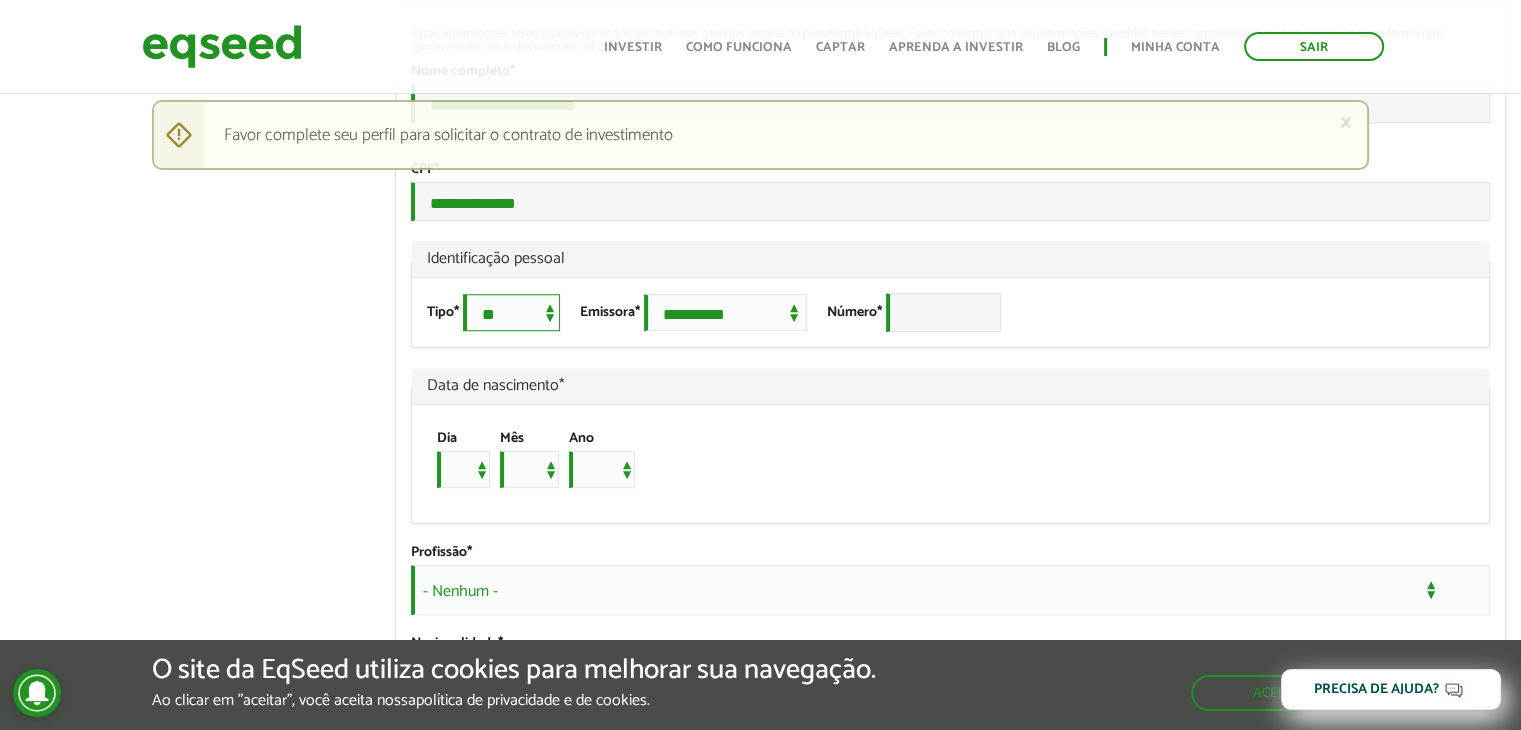click on "**********" at bounding box center (511, 312) 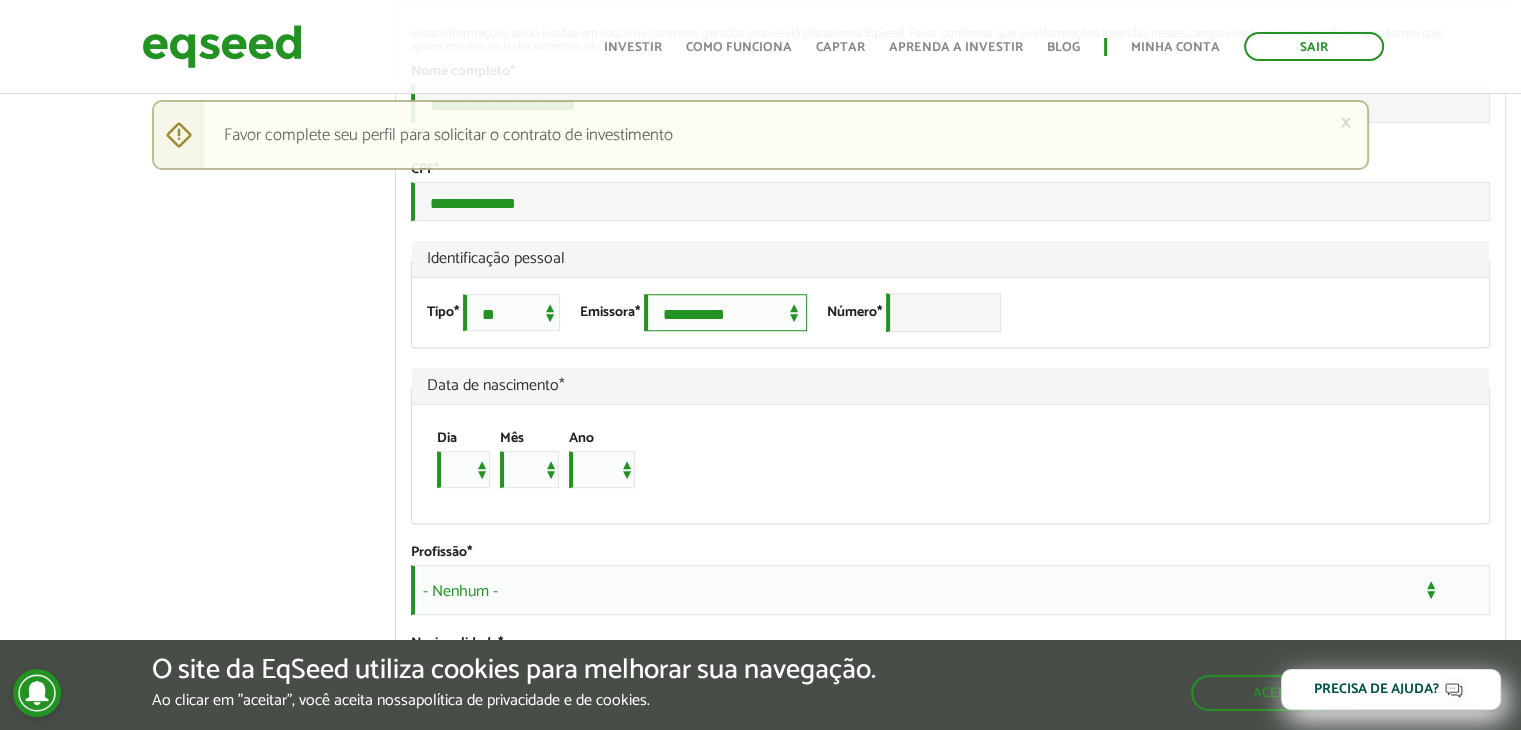 click on "**********" at bounding box center (725, 312) 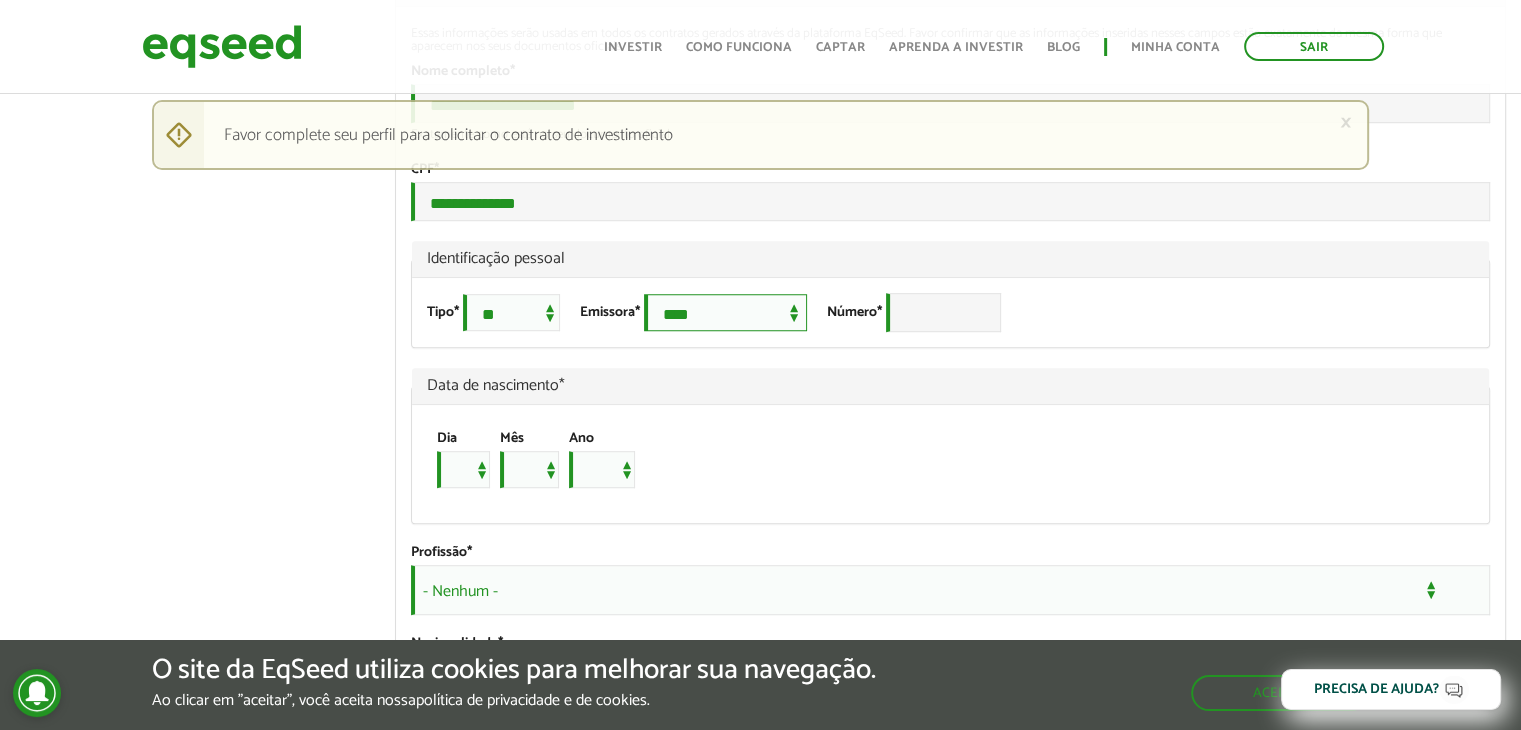click on "**********" at bounding box center [725, 312] 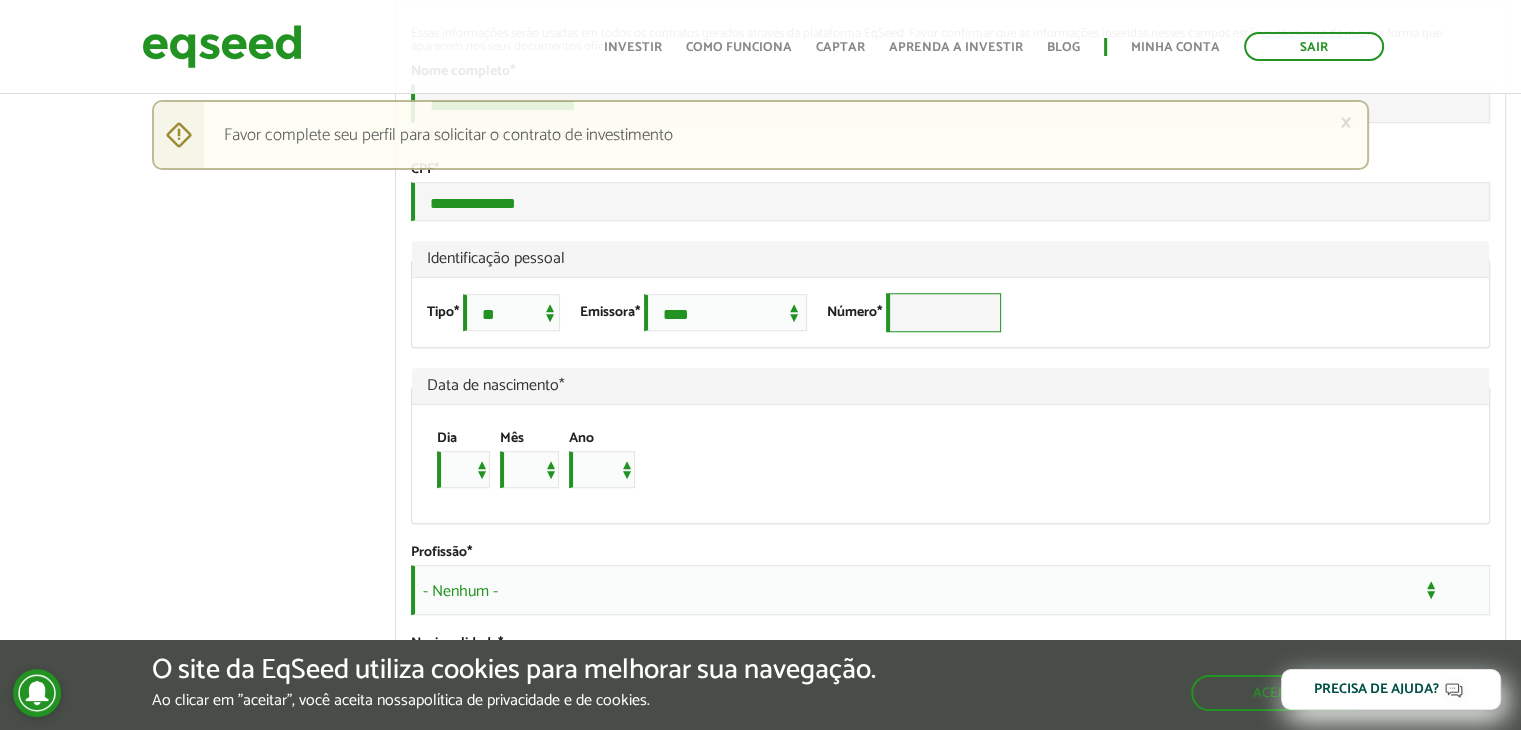 click on "Número  *" at bounding box center [943, 312] 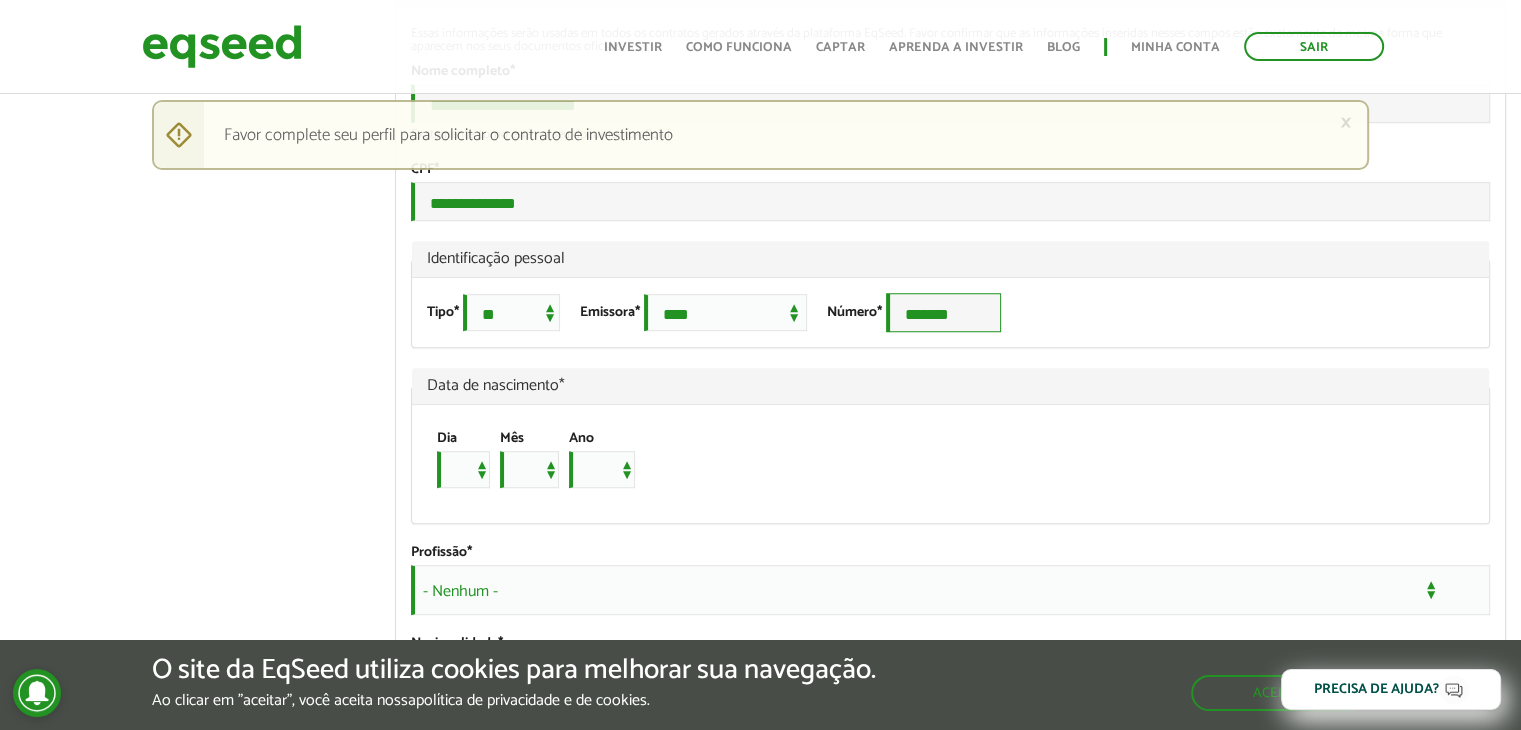 type on "*******" 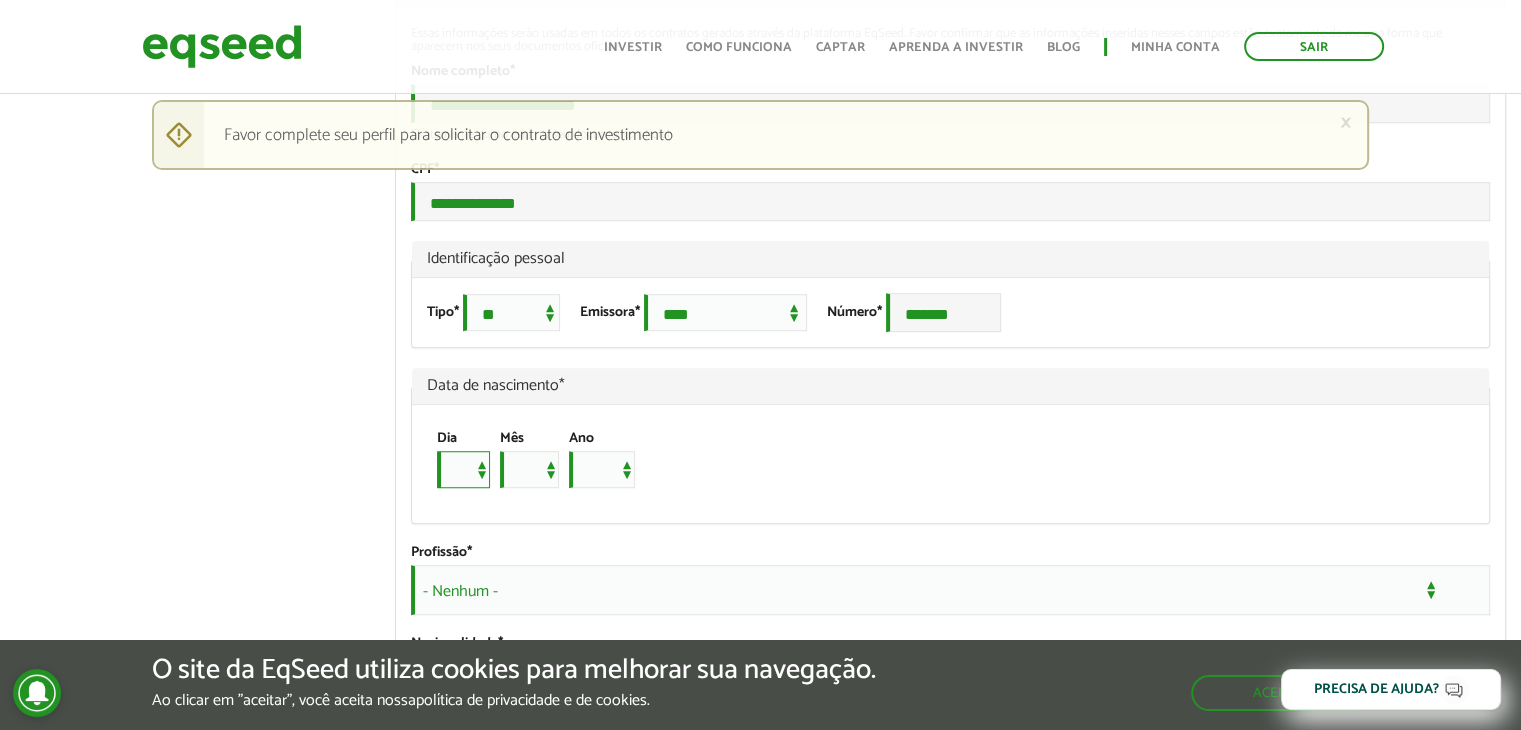click on "* * * * * * * * * ** ** ** ** ** ** ** ** ** ** ** ** ** ** ** ** ** ** ** ** ** **" at bounding box center [463, 469] 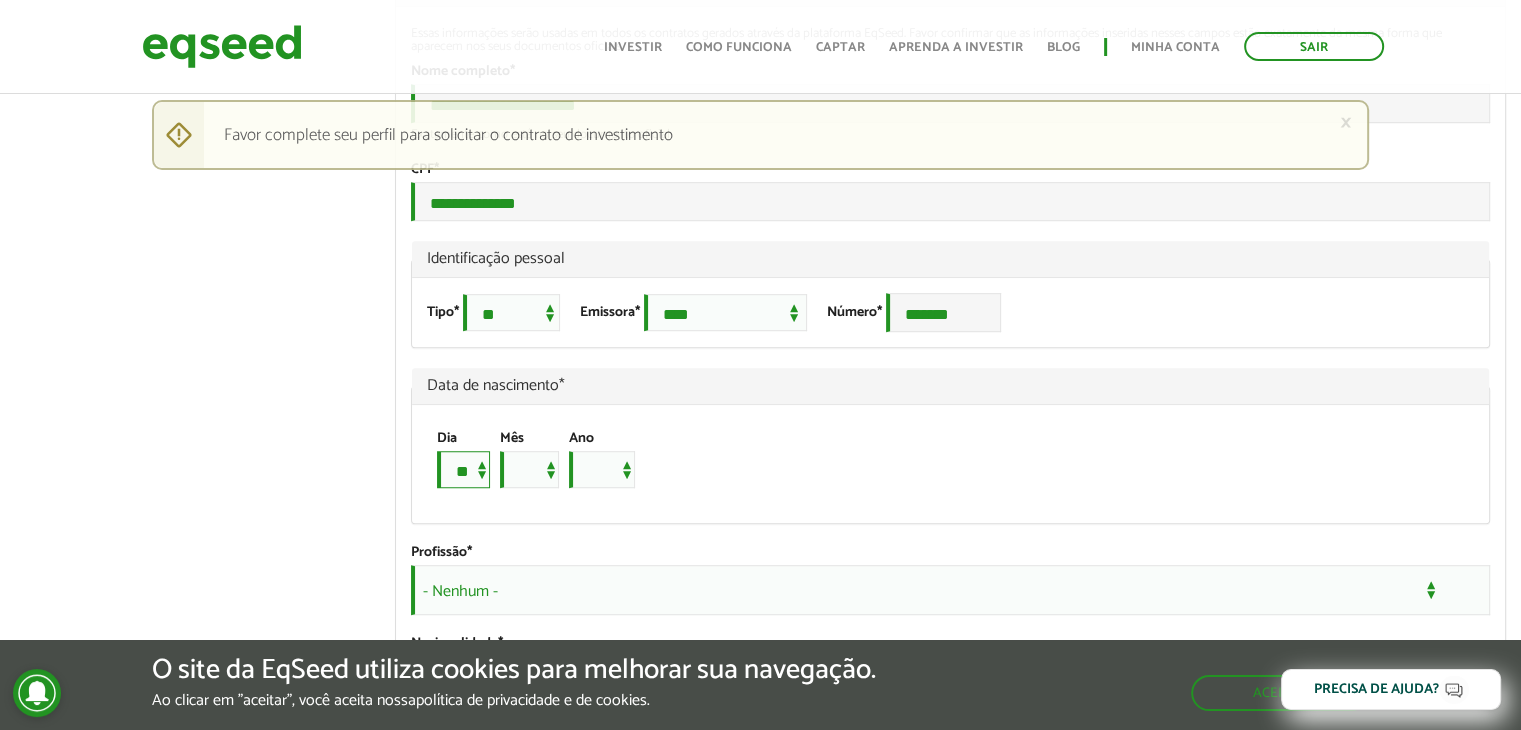 click on "* * * * * * * * * ** ** ** ** ** ** ** ** ** ** ** ** ** ** ** ** ** ** ** ** ** **" at bounding box center (463, 469) 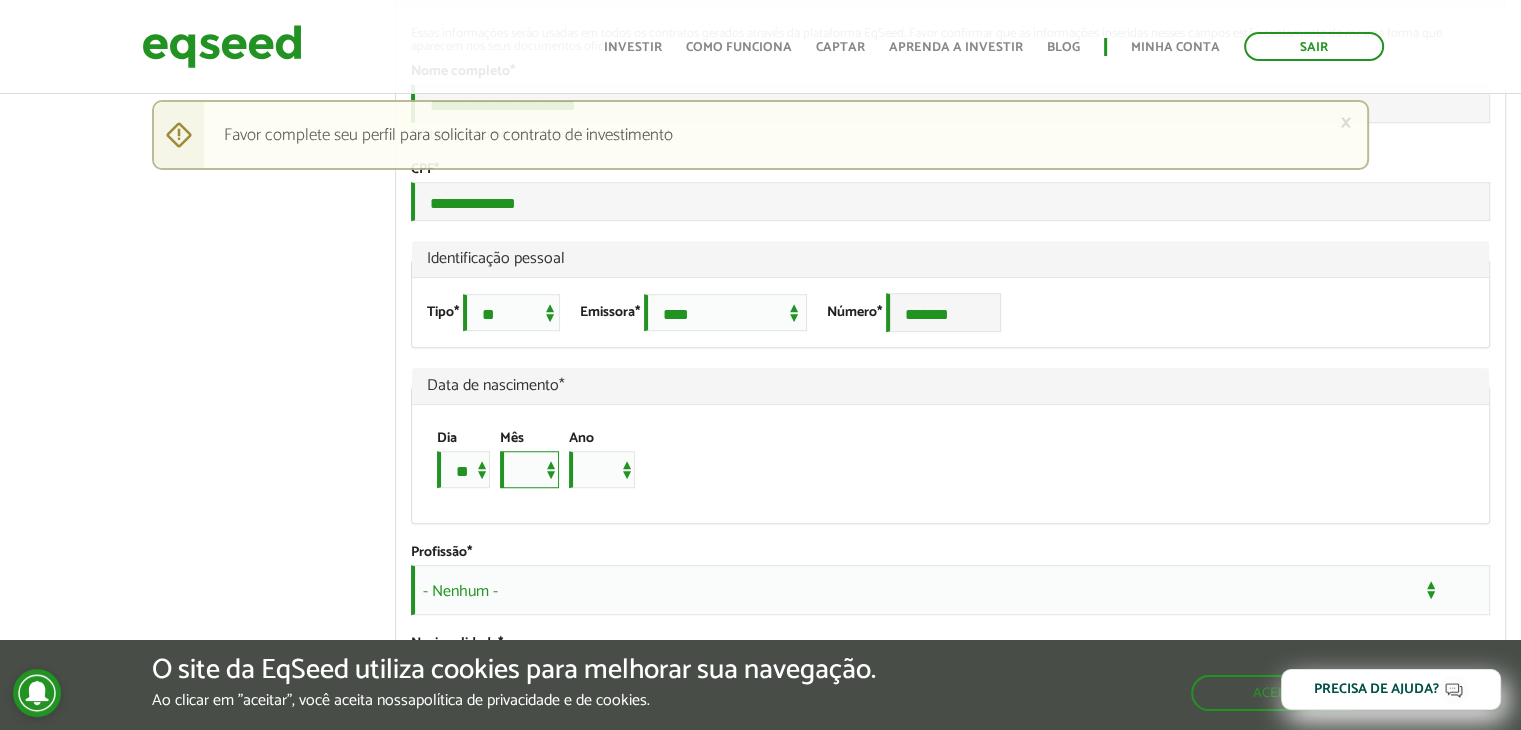 click on "*** *** *** *** *** *** *** *** *** *** *** ***" at bounding box center (529, 469) 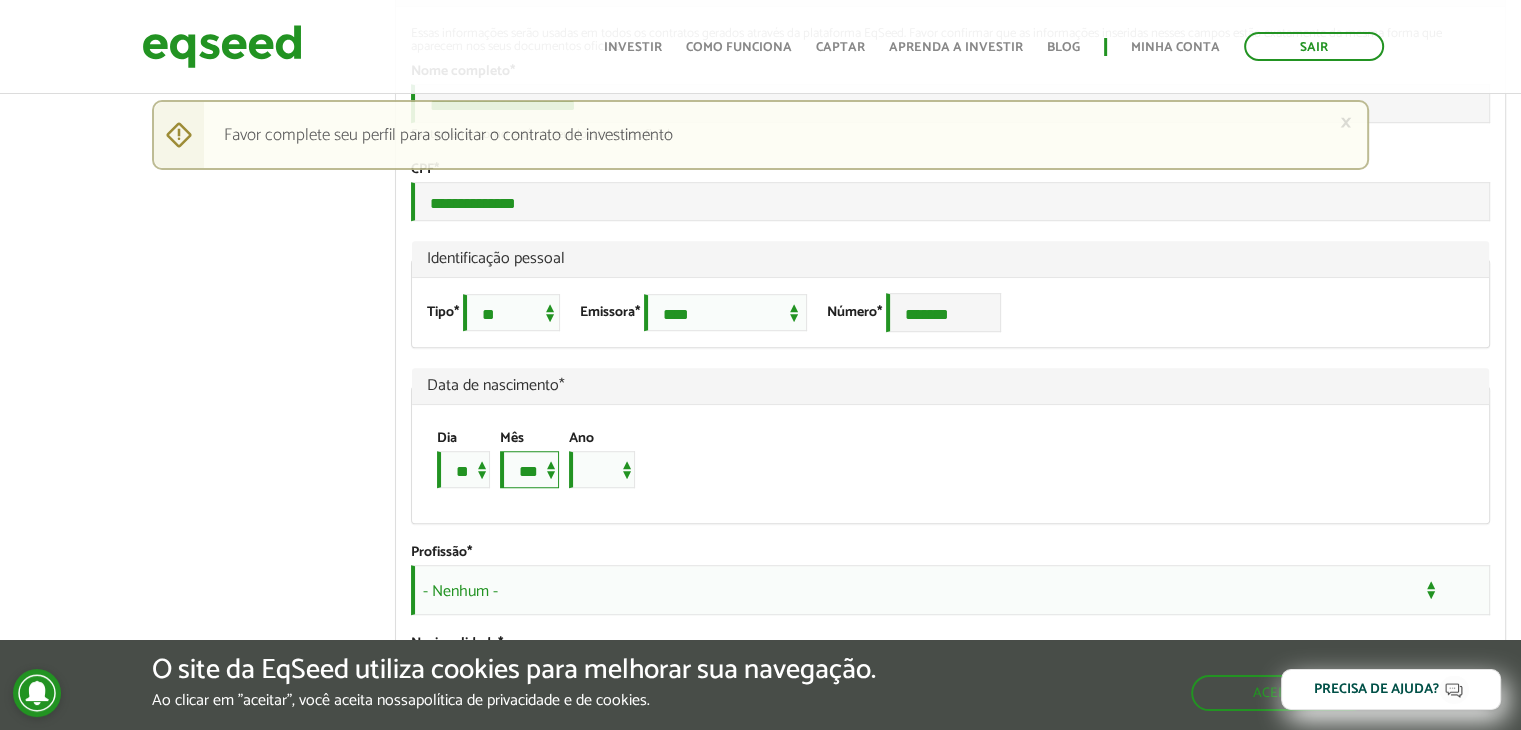 click on "*** *** *** *** *** *** *** *** *** *** *** ***" at bounding box center (529, 469) 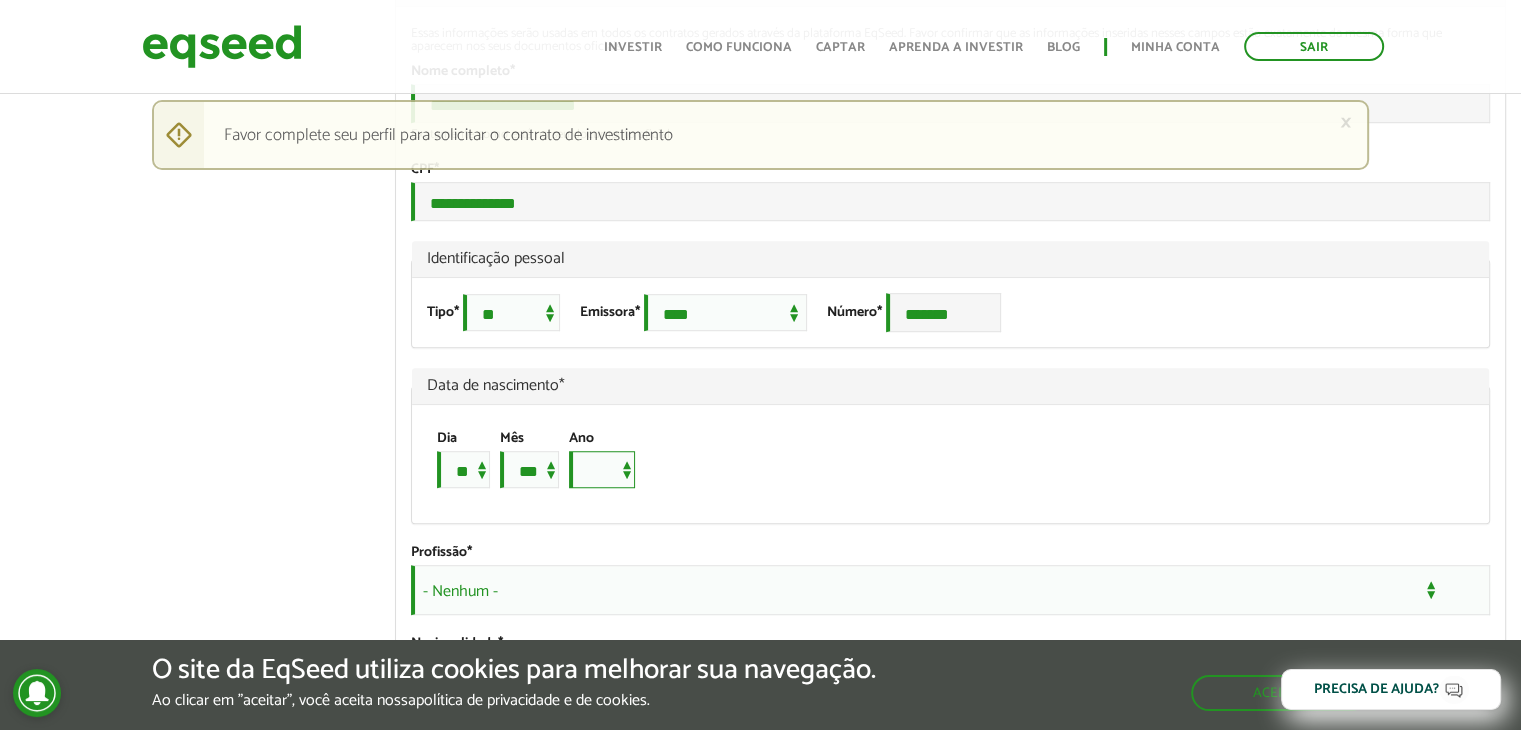 drag, startPoint x: 641, startPoint y: 573, endPoint x: 657, endPoint y: 585, distance: 20 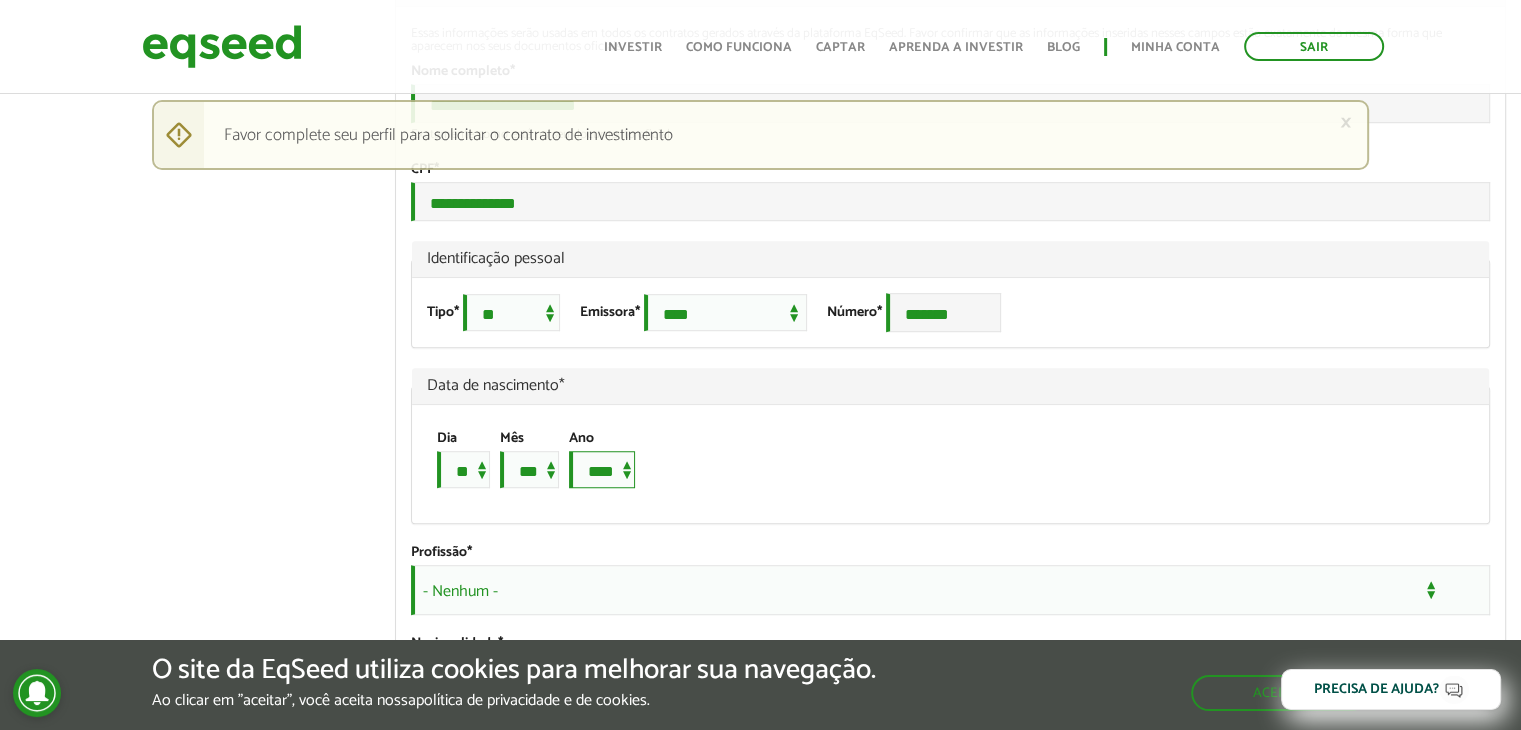 click on "**** **** **** **** **** **** **** **** **** **** **** **** **** **** **** **** **** **** **** **** **** **** **** **** **** **** **** **** **** **** **** **** **** **** **** **** **** **** **** **** **** **** **** **** **** **** **** **** **** **** **** **** **** **** **** **** **** **** **** **** **** **** **** **** **** **** **** **** **** **** **** **** **** **** **** **** **** **** **** **** **** **** **** **** **** **** **** **** **** **** **** **** **** **** **** **** **** **** **** **** **** **** **** **** **** **** **** **** **** **** **** **** **** **** **** **** **** **** **** **** **** **** **** **** **** ****" at bounding box center (602, 469) 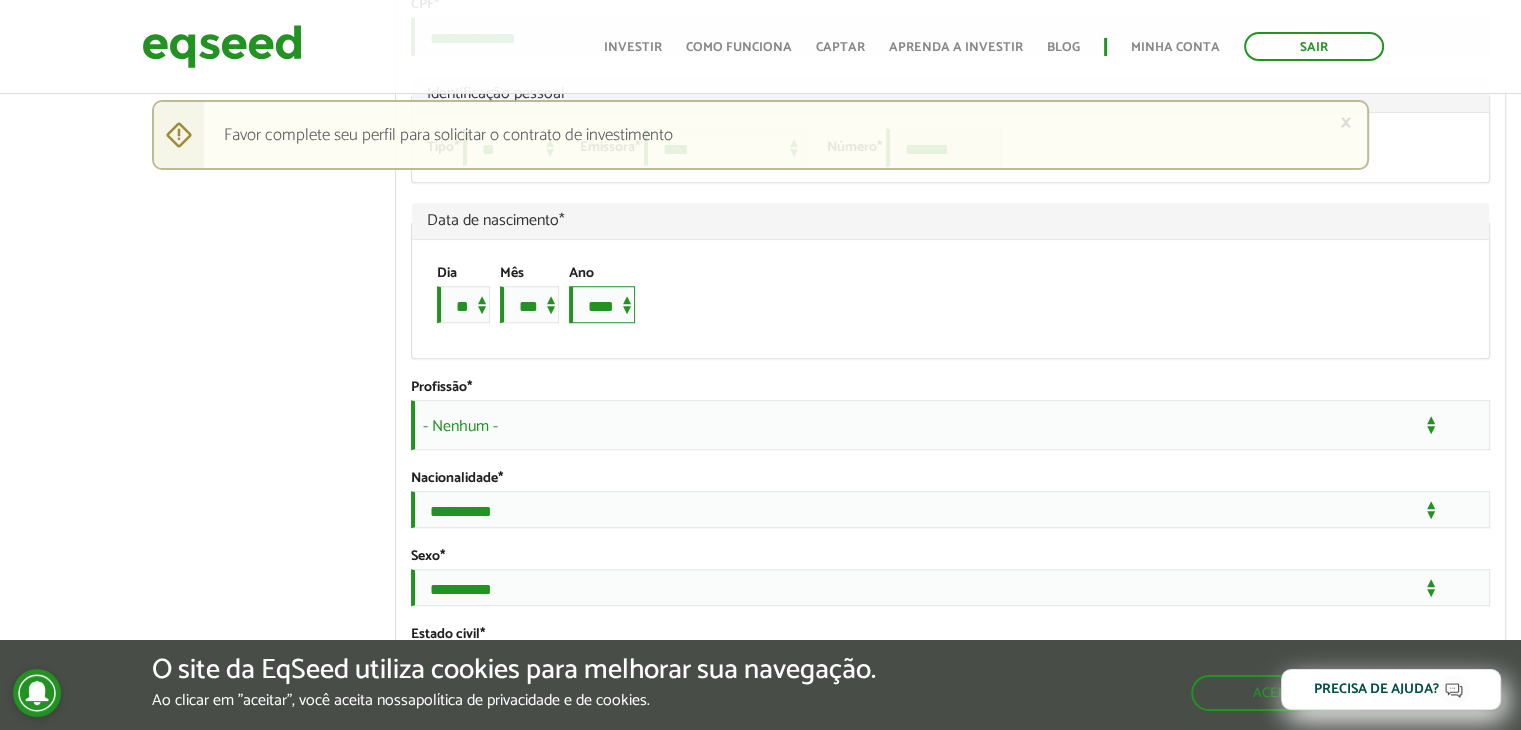 scroll, scrollTop: 1400, scrollLeft: 0, axis: vertical 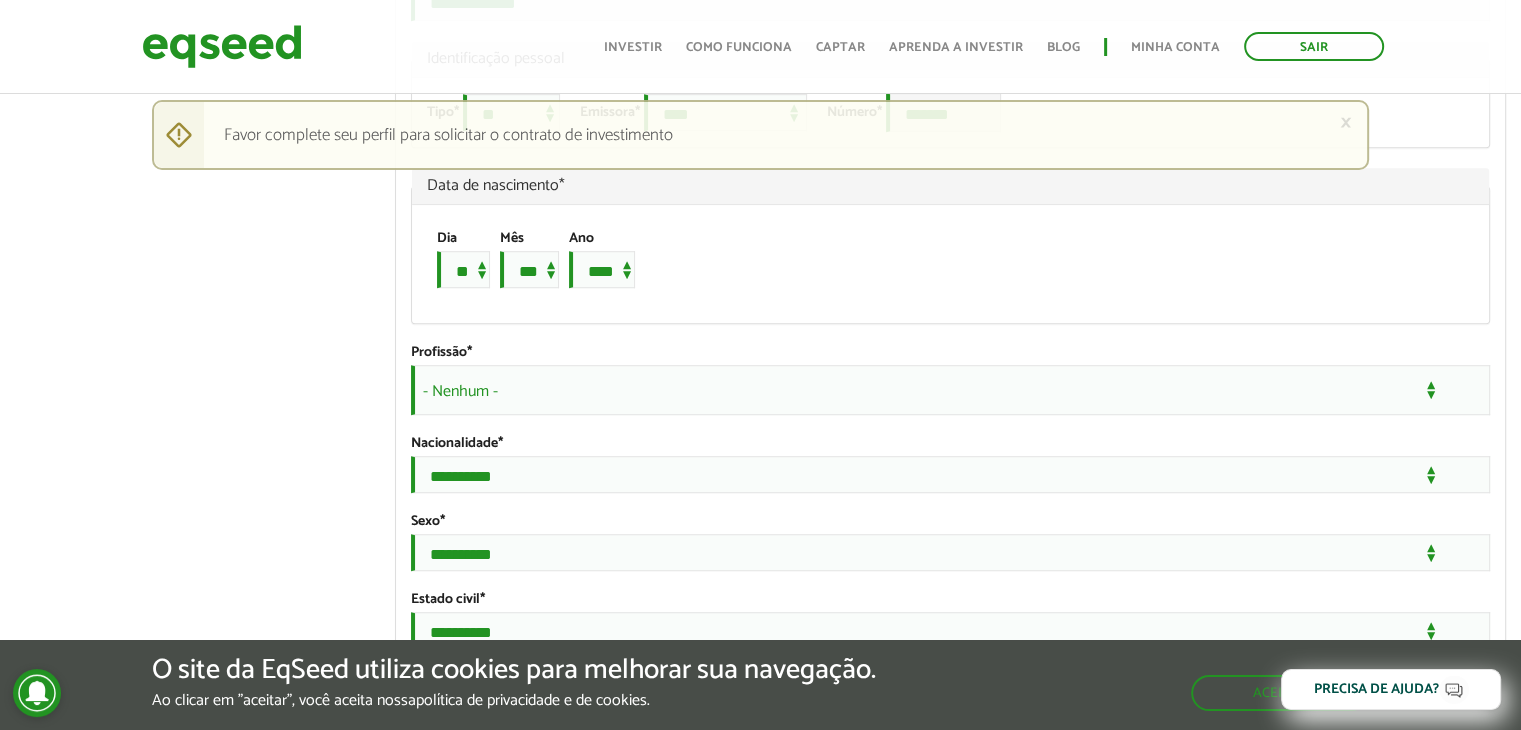 click on "- Nenhum -" at bounding box center (950, 390) 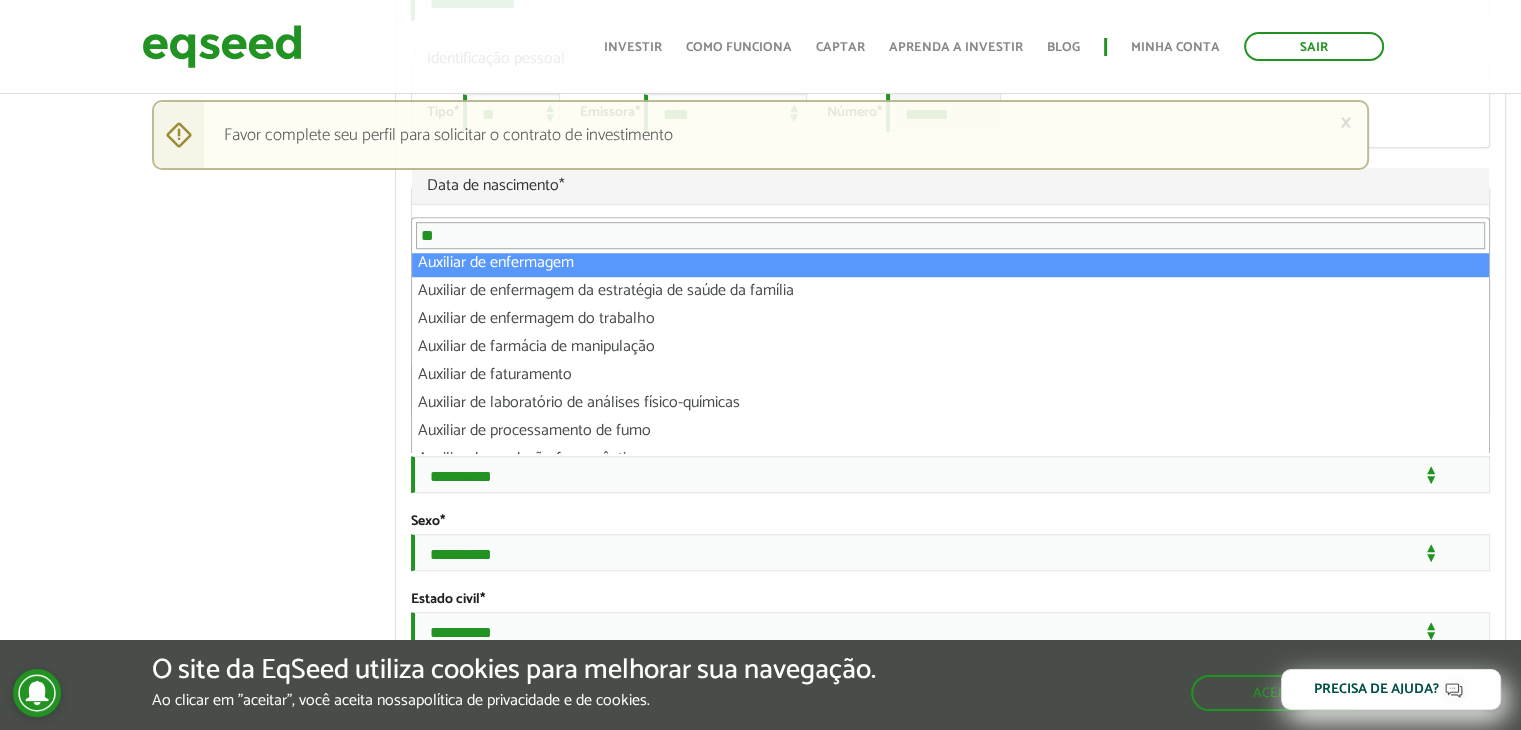 scroll, scrollTop: 0, scrollLeft: 0, axis: both 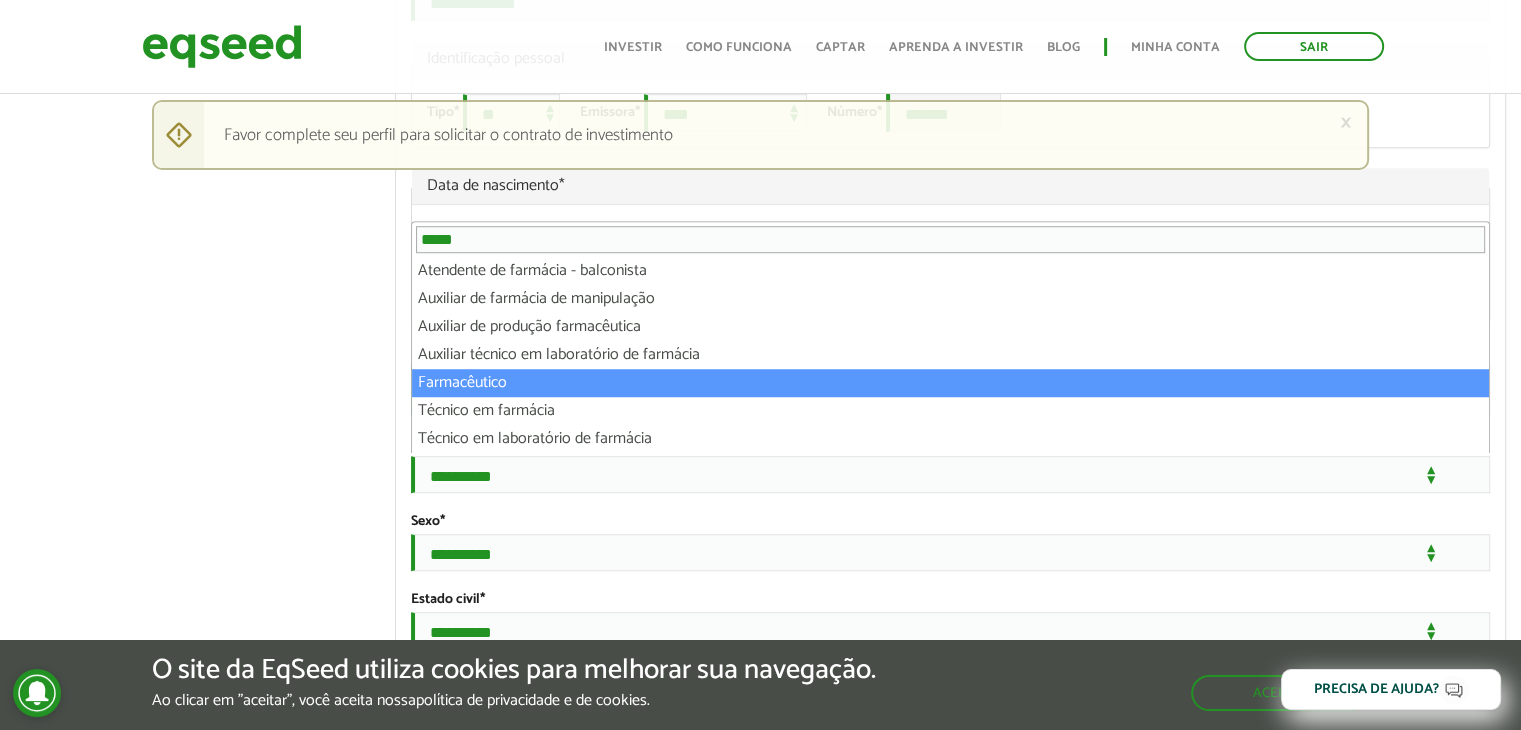 type on "*****" 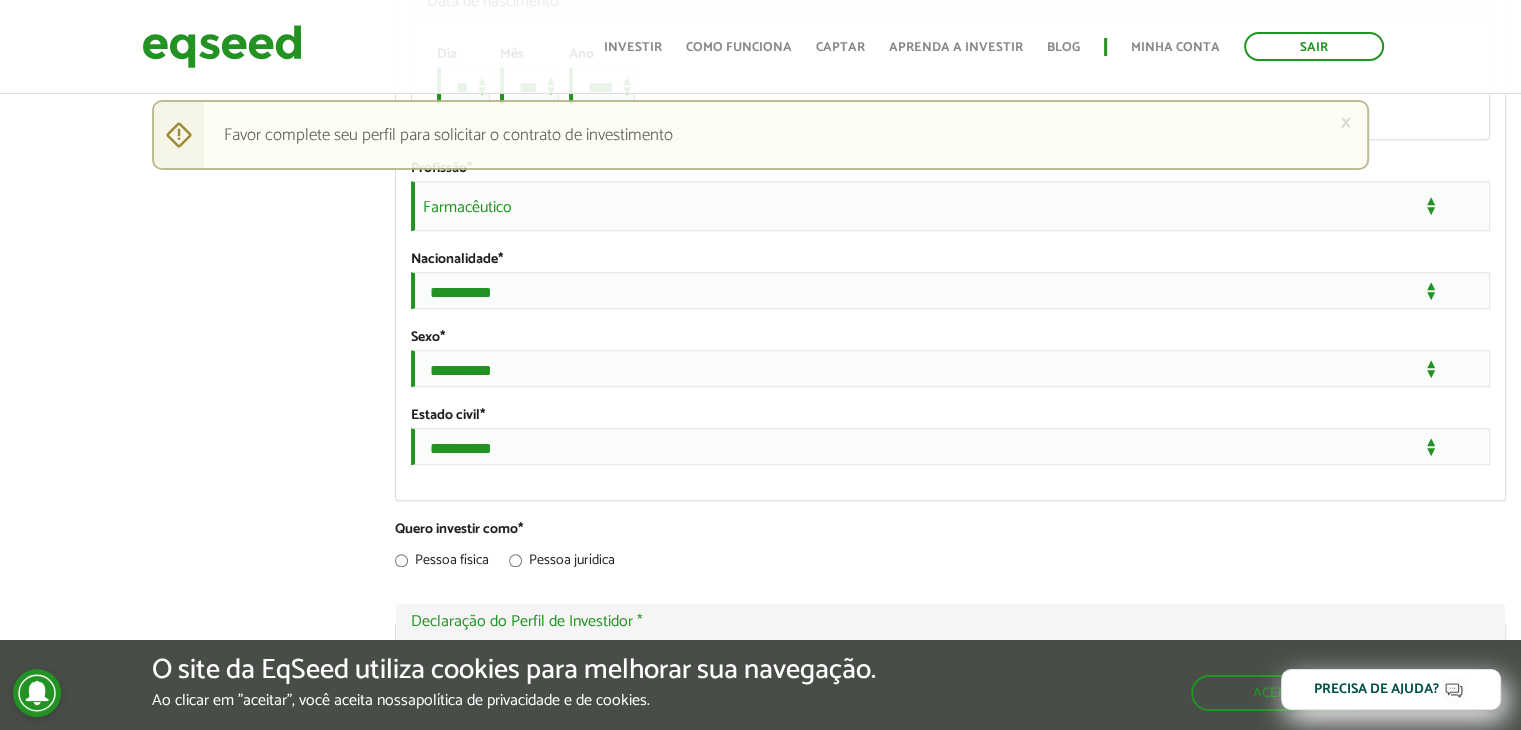 scroll, scrollTop: 1700, scrollLeft: 0, axis: vertical 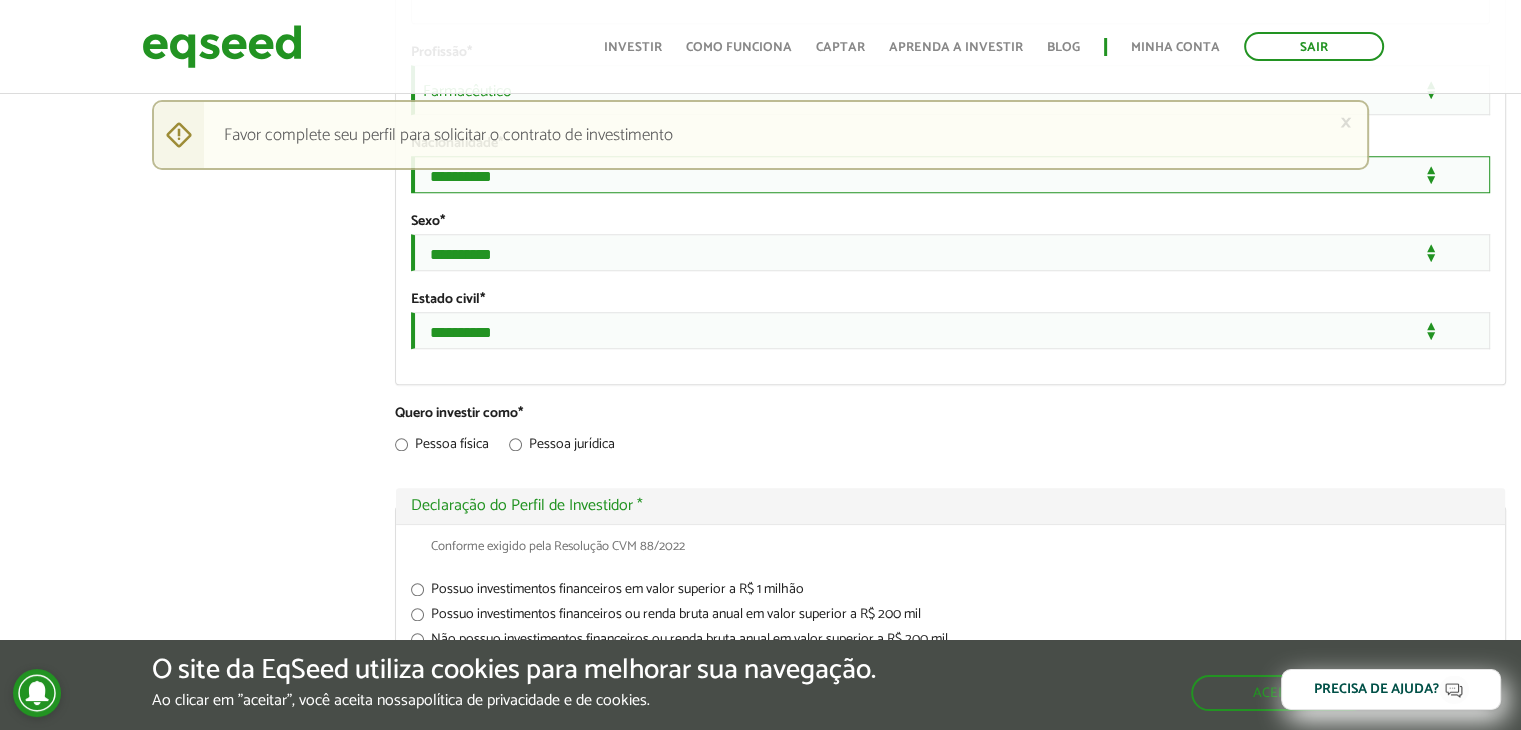 click on "**********" at bounding box center (950, 174) 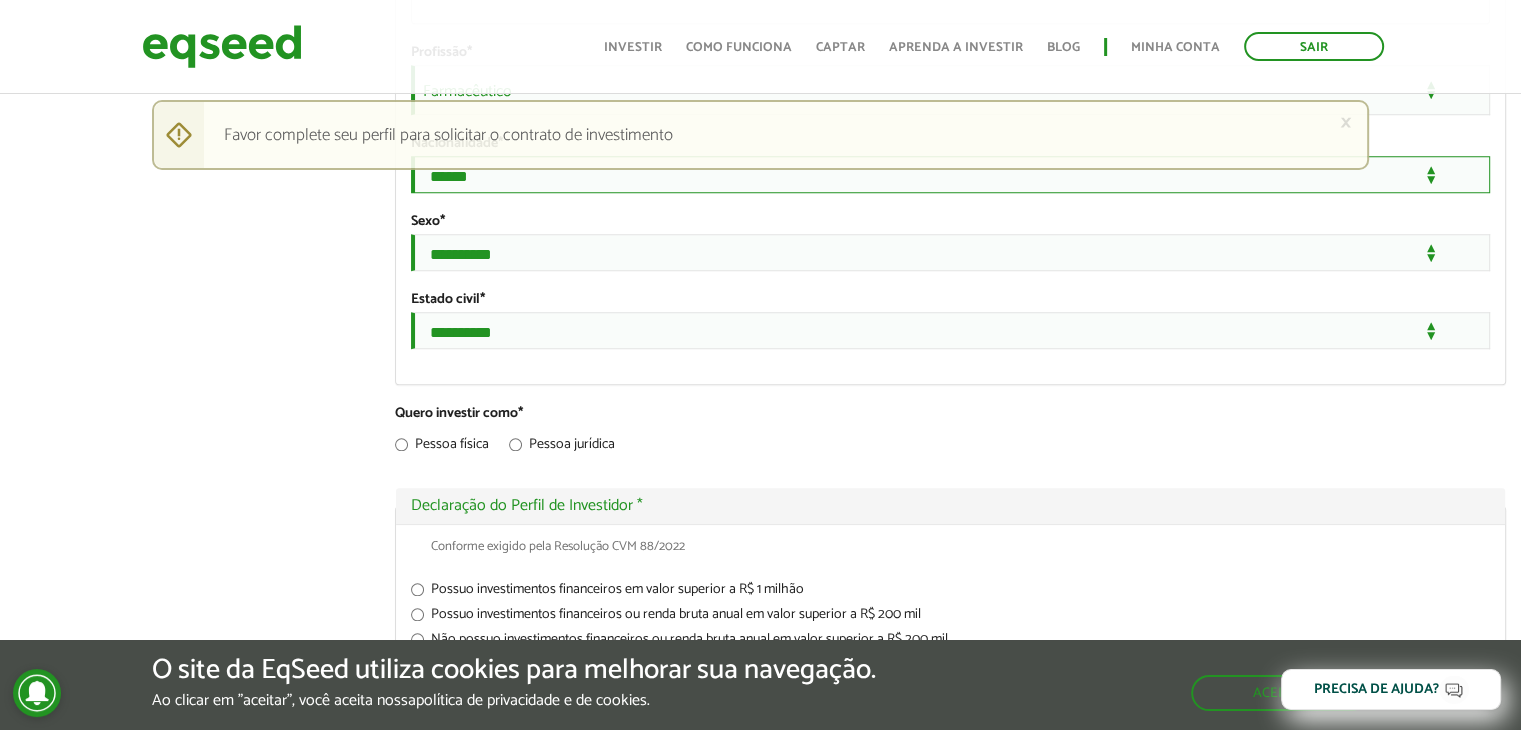 click on "**********" at bounding box center [950, 174] 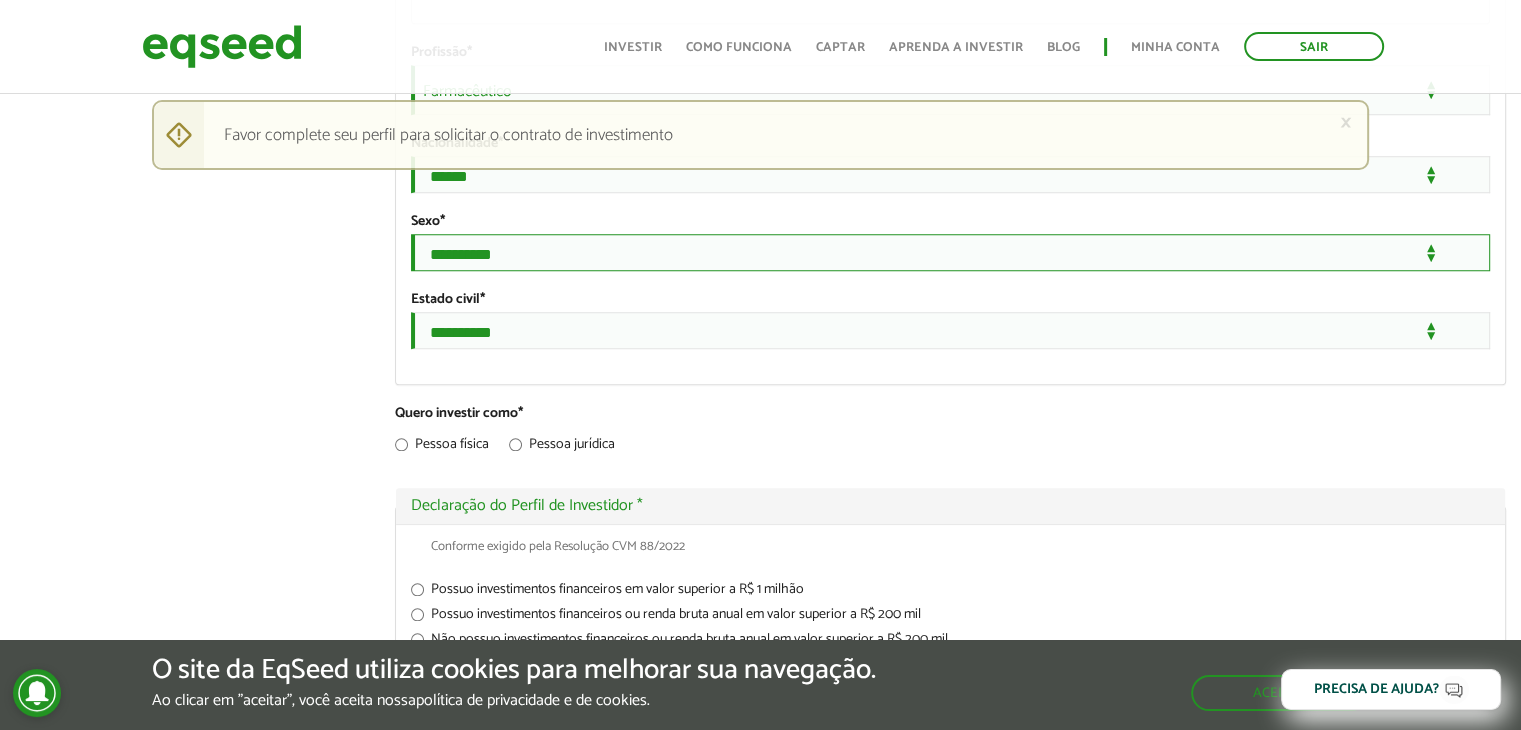 click on "**********" at bounding box center (950, 252) 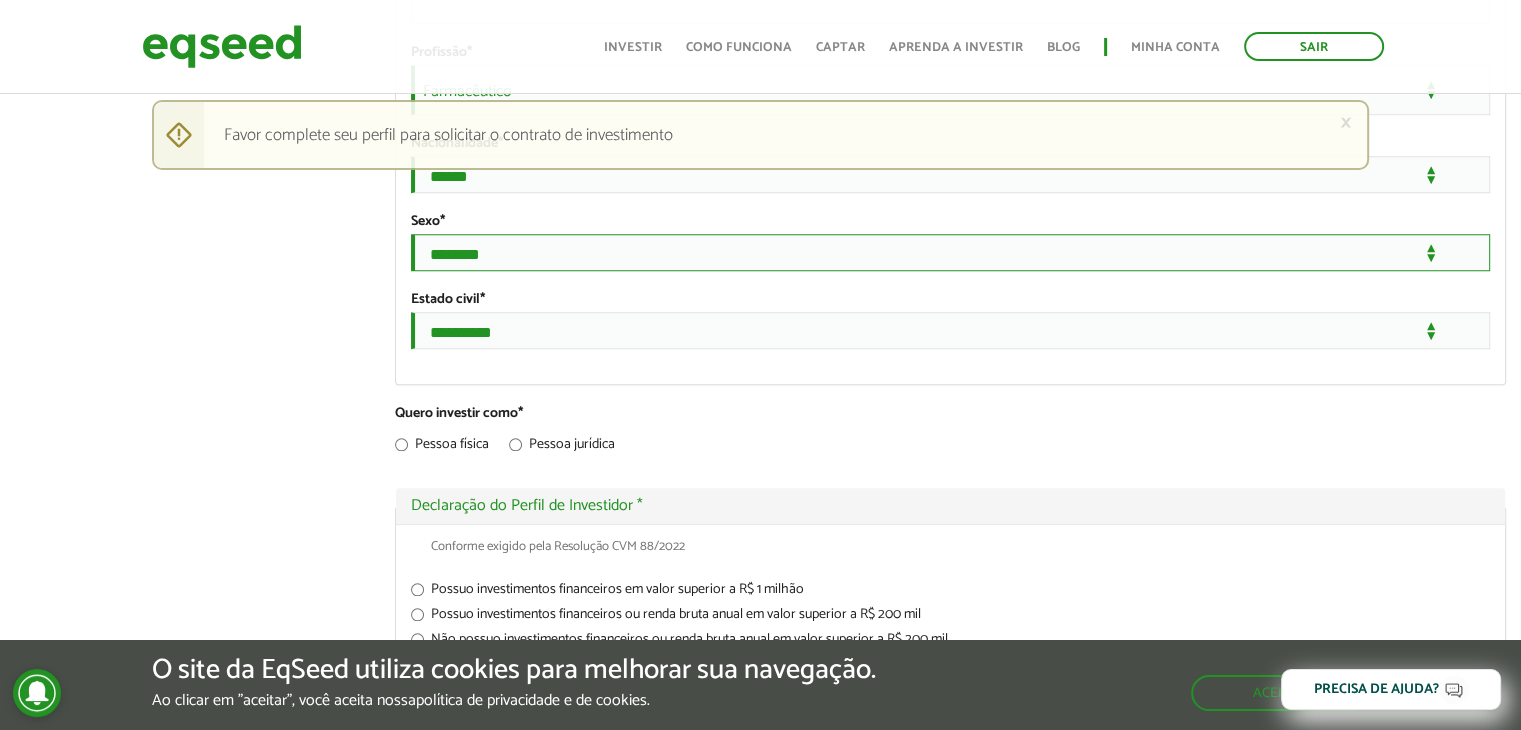 click on "**********" at bounding box center [950, 252] 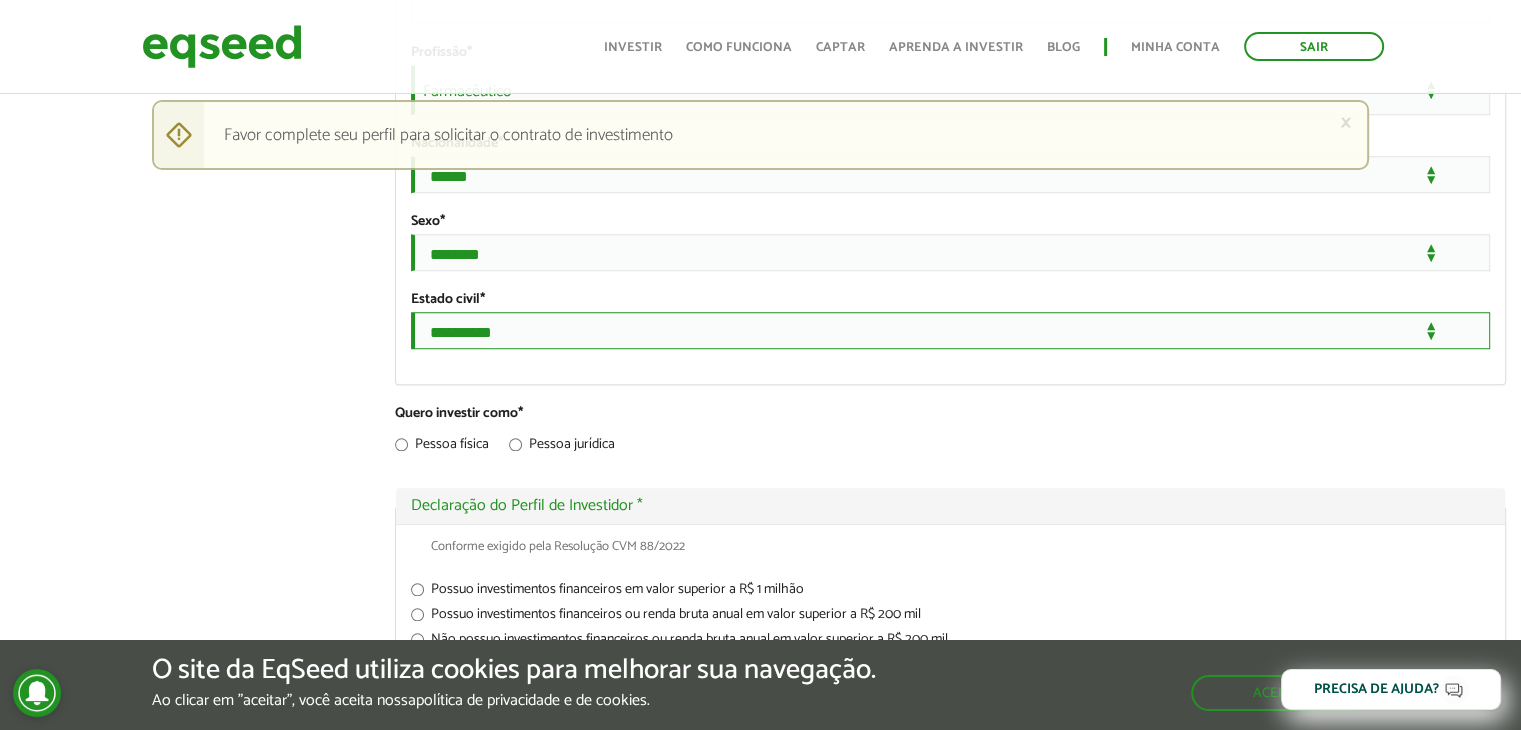 click on "**********" at bounding box center (950, 330) 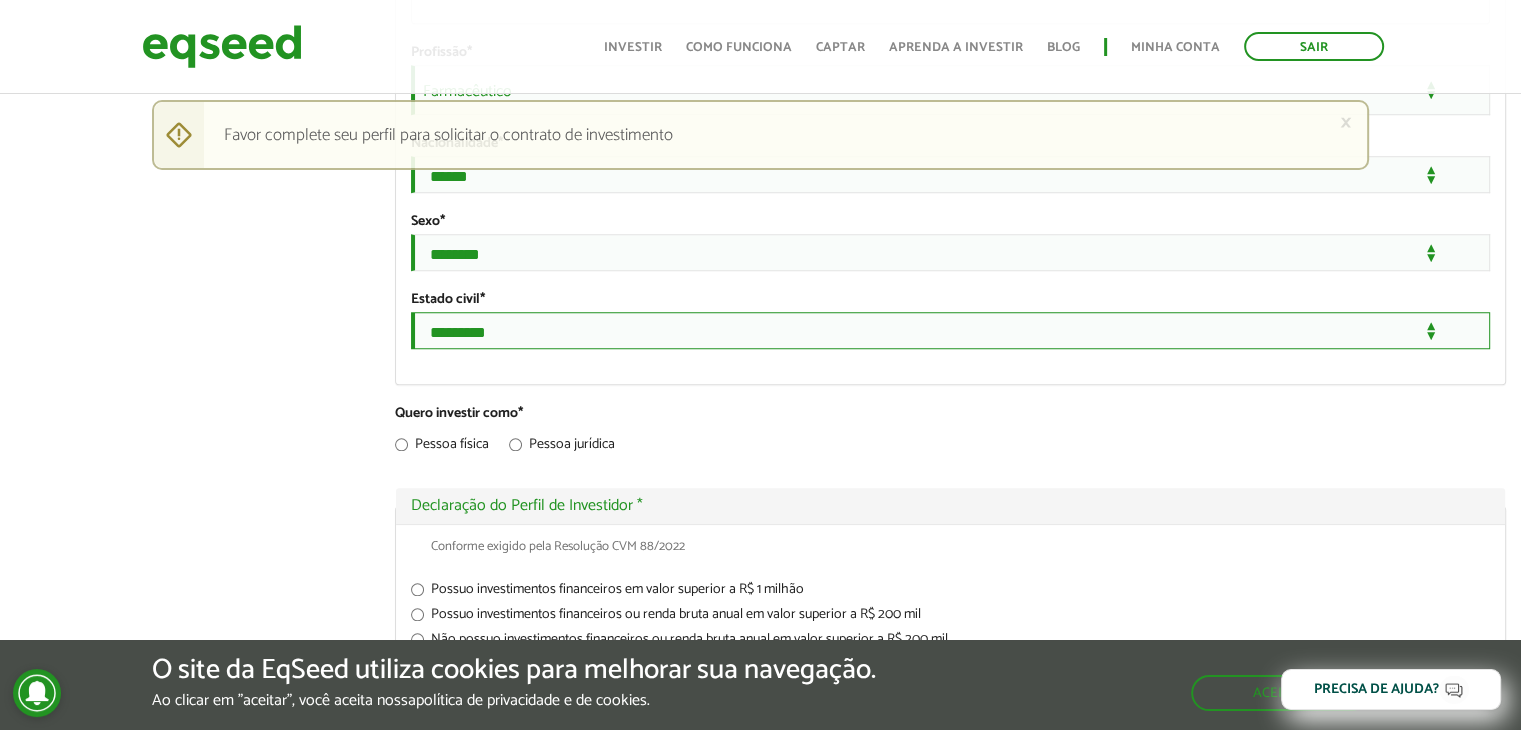 click on "**********" at bounding box center [950, 330] 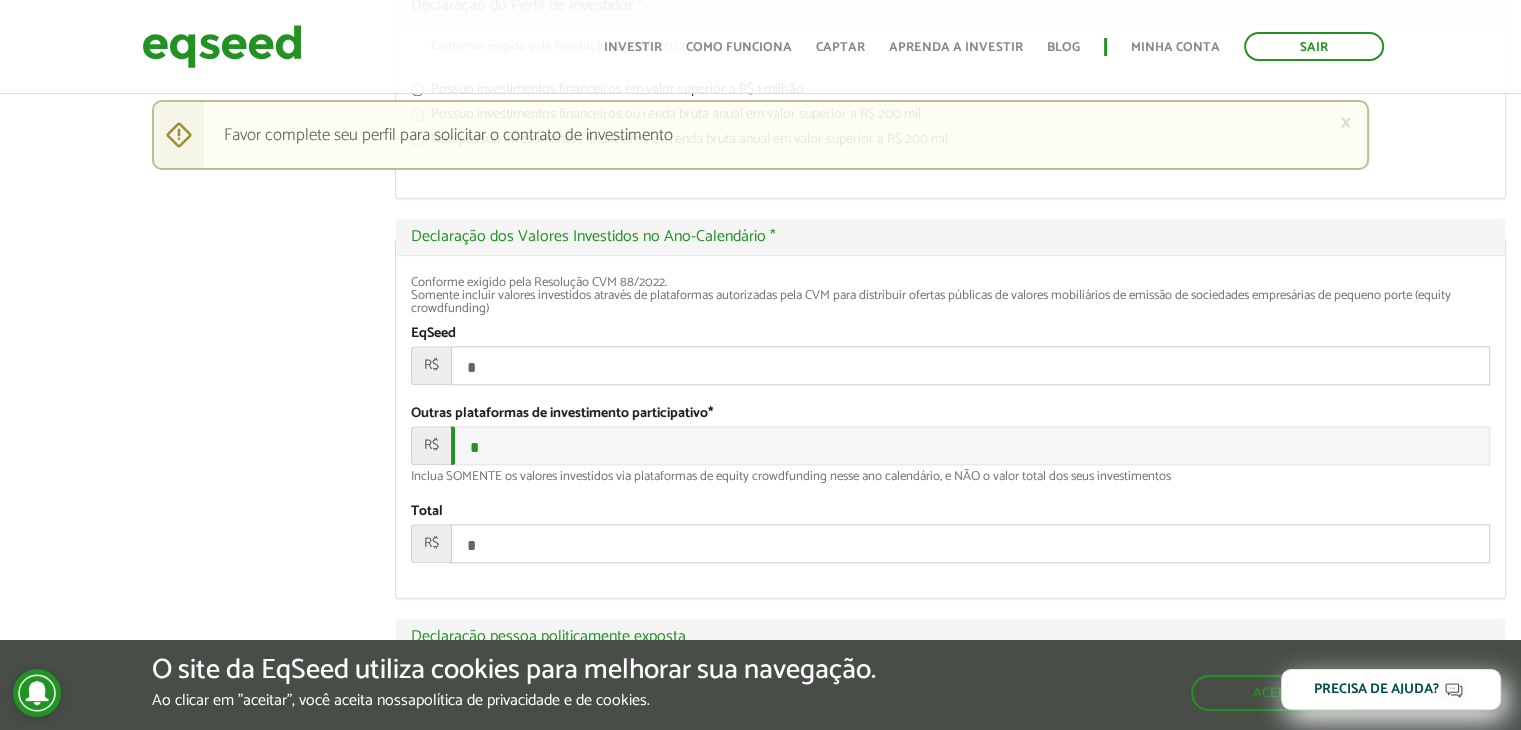 scroll, scrollTop: 2300, scrollLeft: 0, axis: vertical 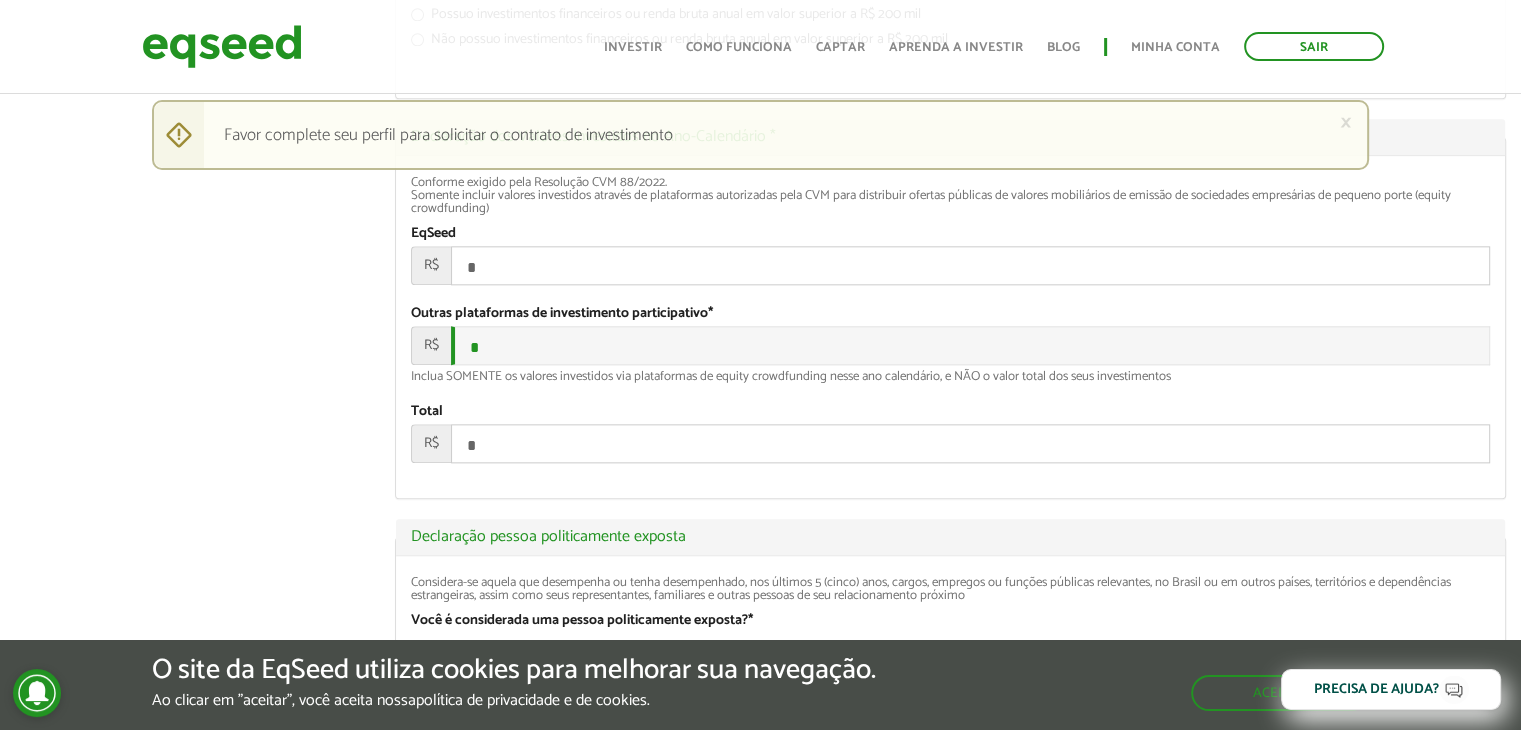 click on "*" at bounding box center (970, 265) 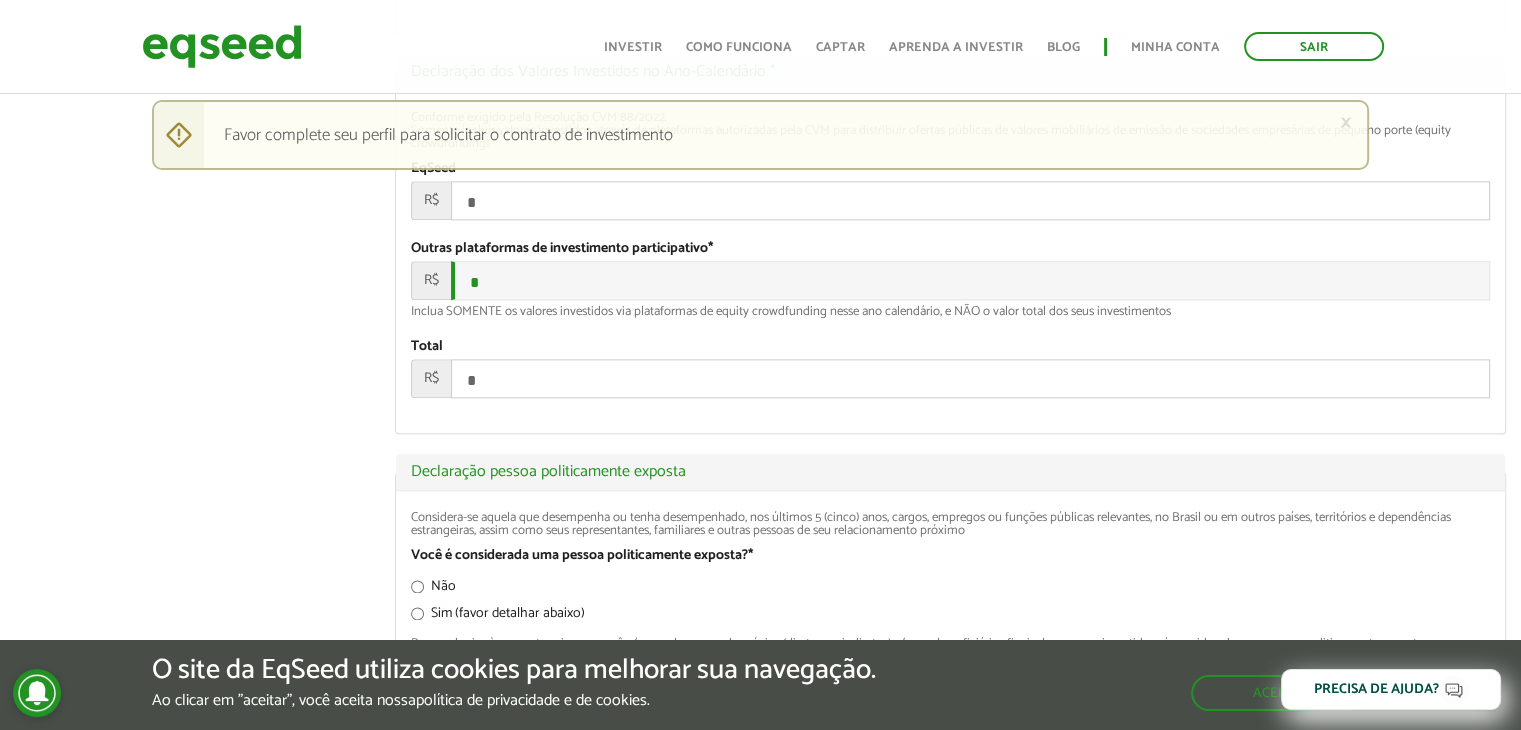 scroll, scrollTop: 2400, scrollLeft: 0, axis: vertical 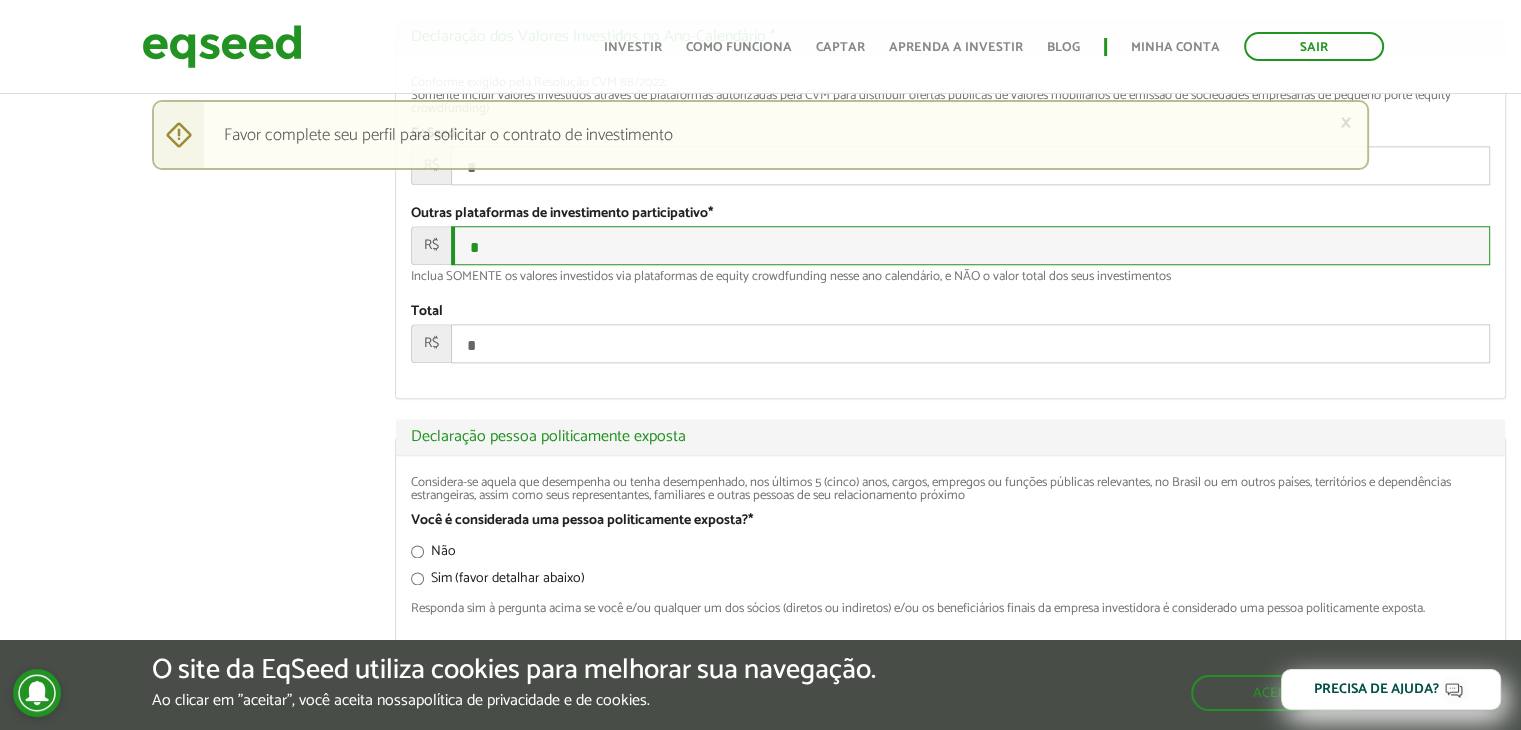 click on "*" at bounding box center [970, 245] 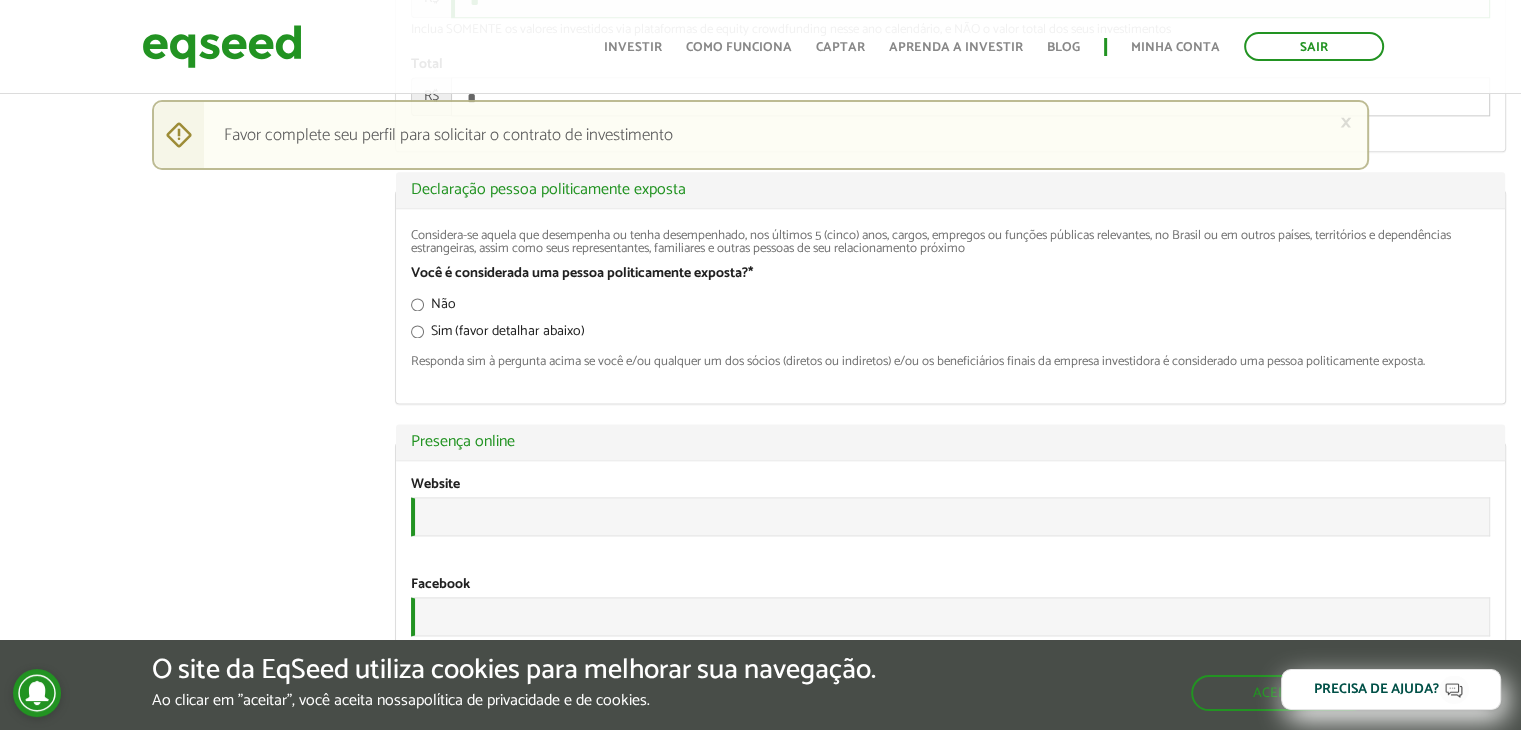 scroll, scrollTop: 2700, scrollLeft: 0, axis: vertical 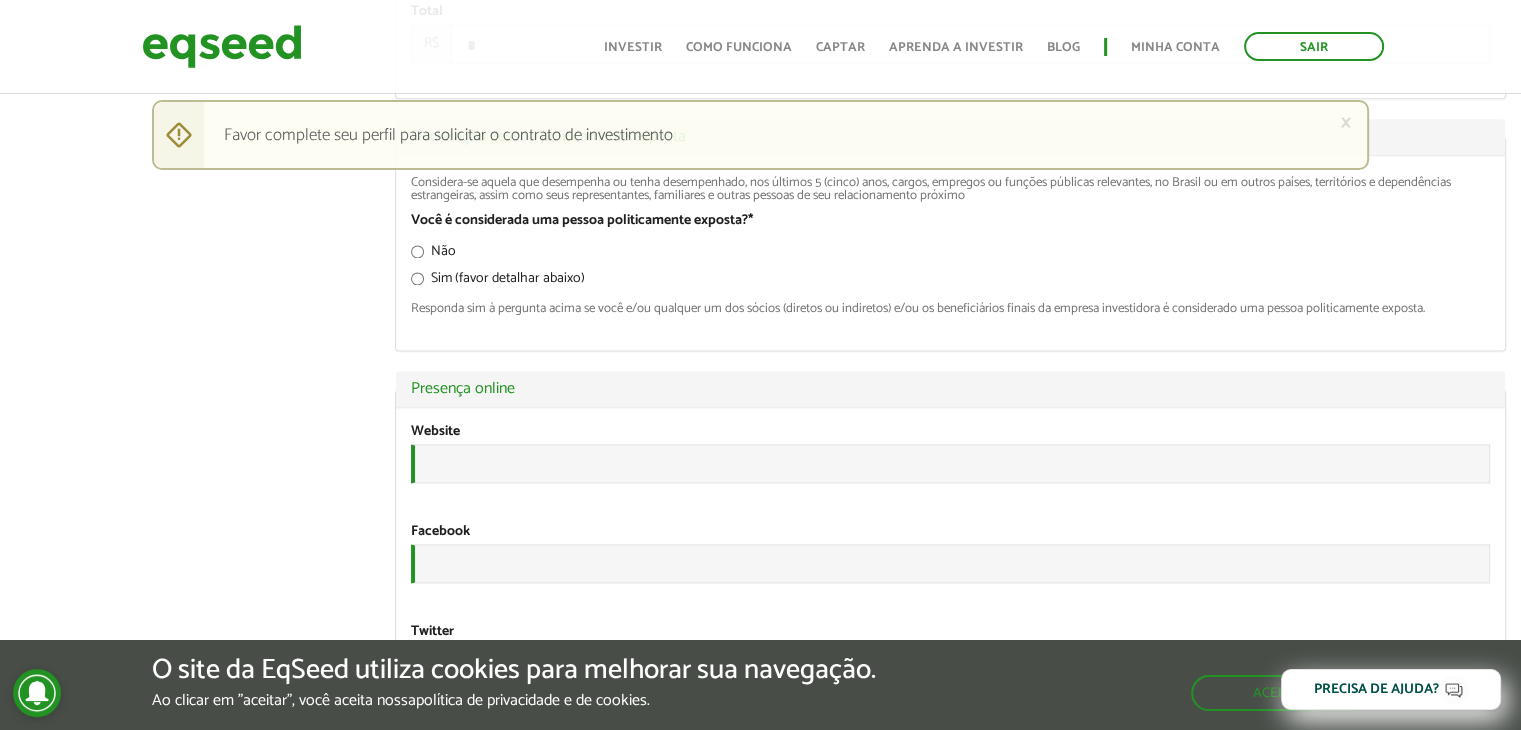 click on "Não" at bounding box center [433, 255] 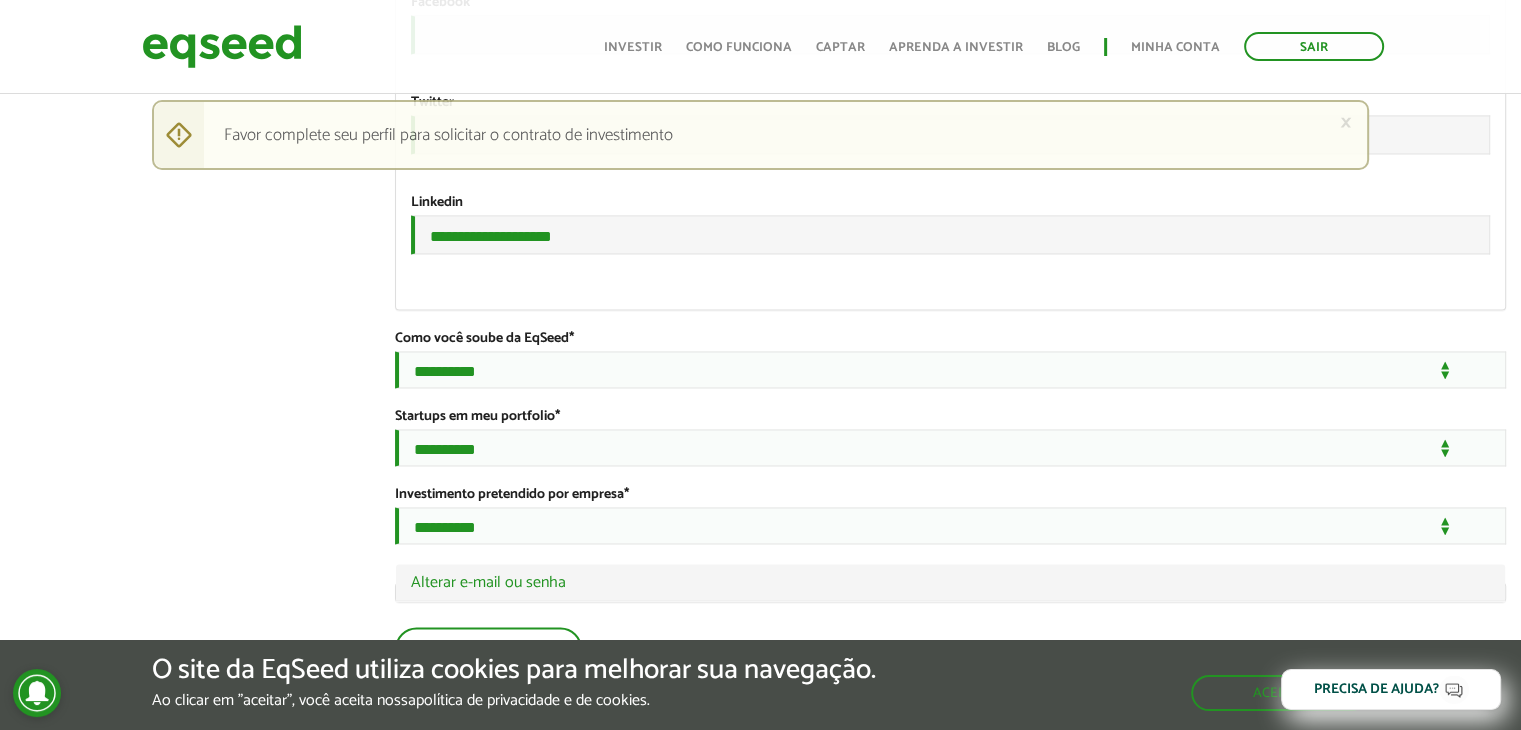 scroll, scrollTop: 3400, scrollLeft: 0, axis: vertical 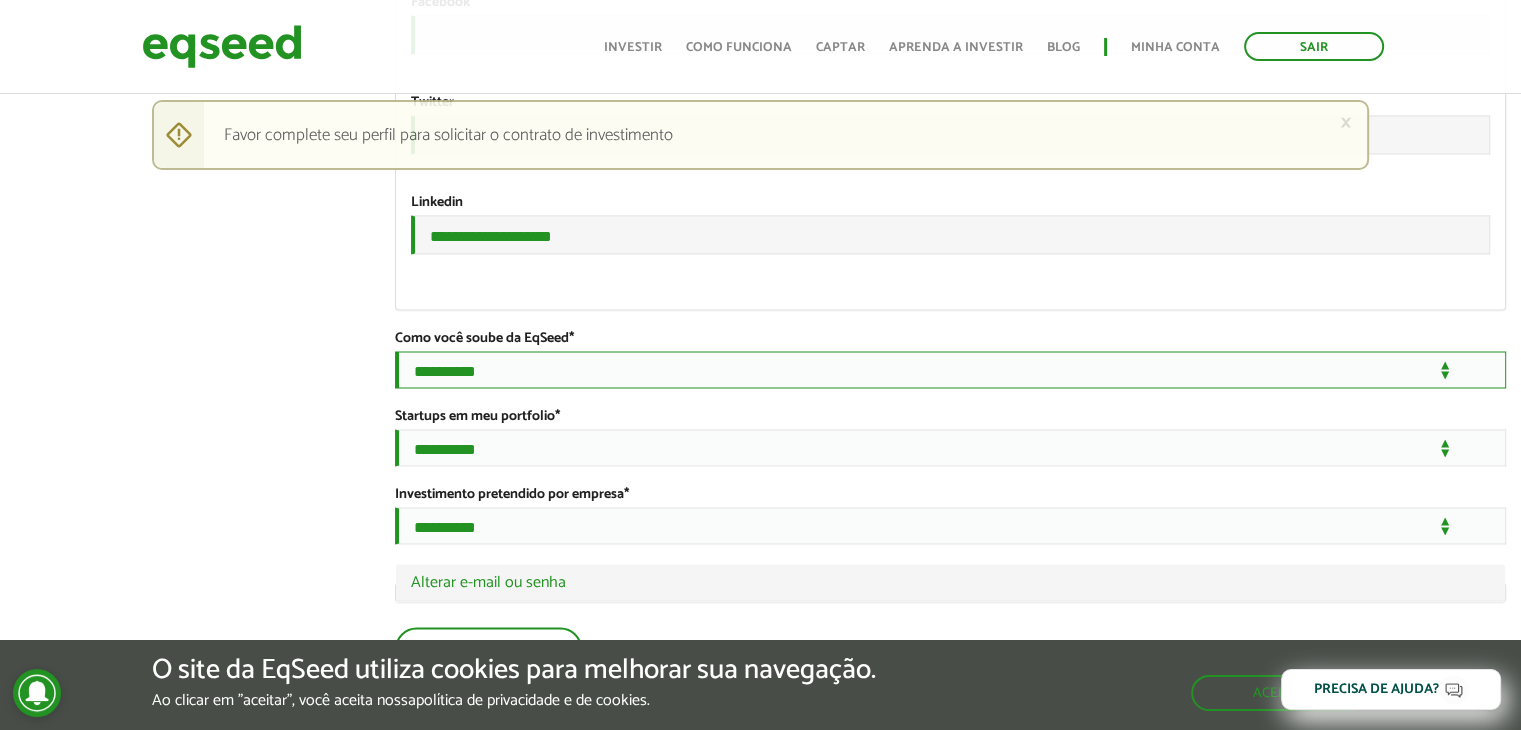 click on "**********" at bounding box center [950, 369] 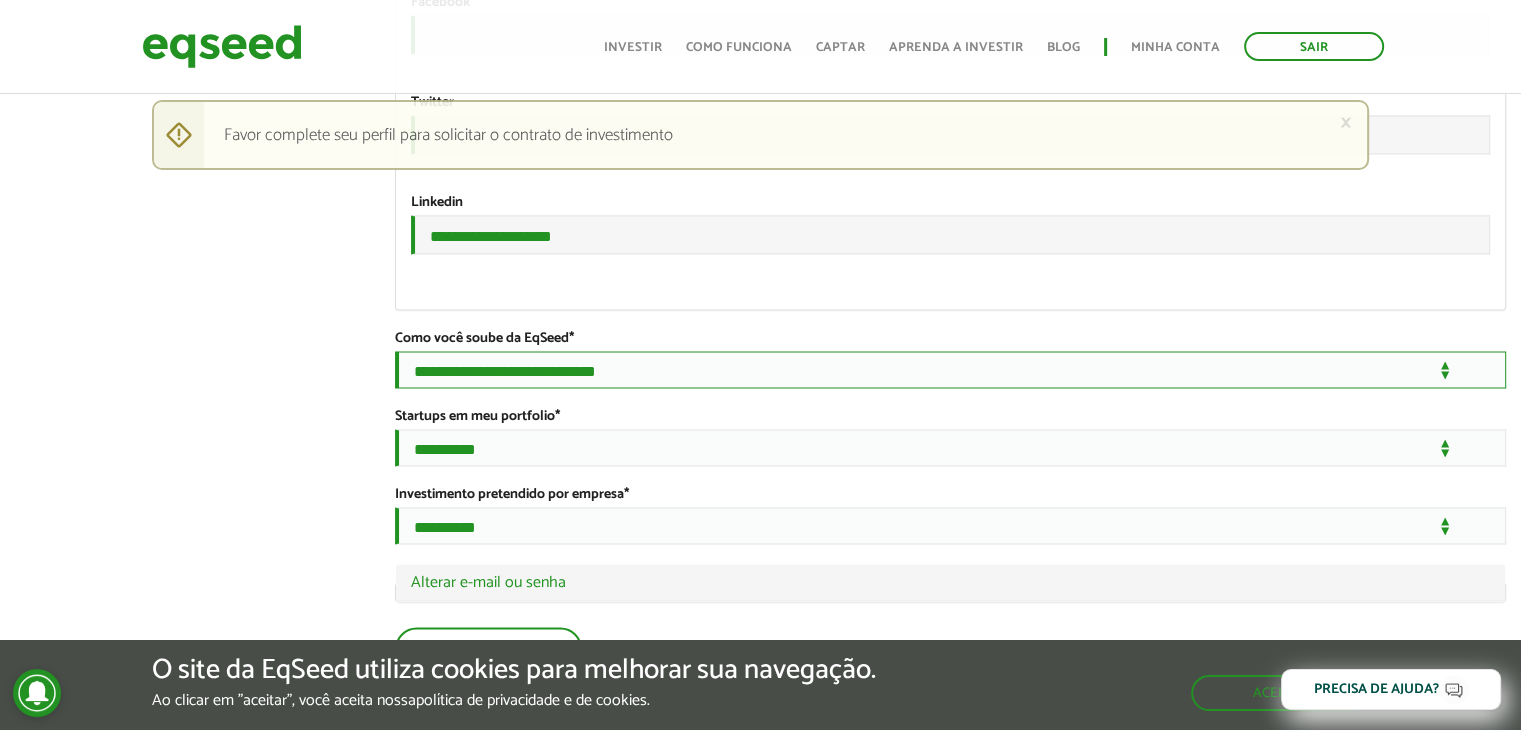 click on "**********" at bounding box center [950, 369] 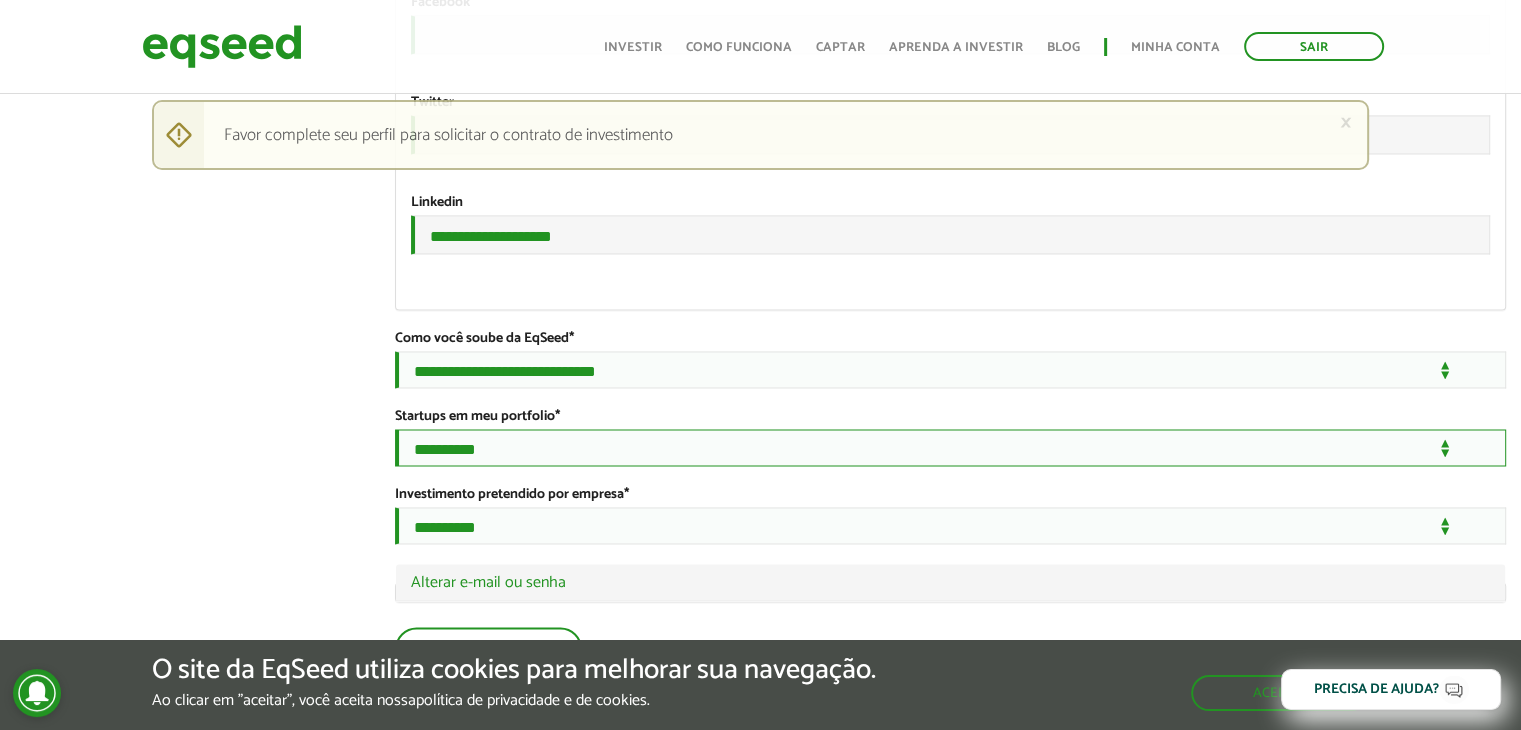 click on "**********" at bounding box center [950, 447] 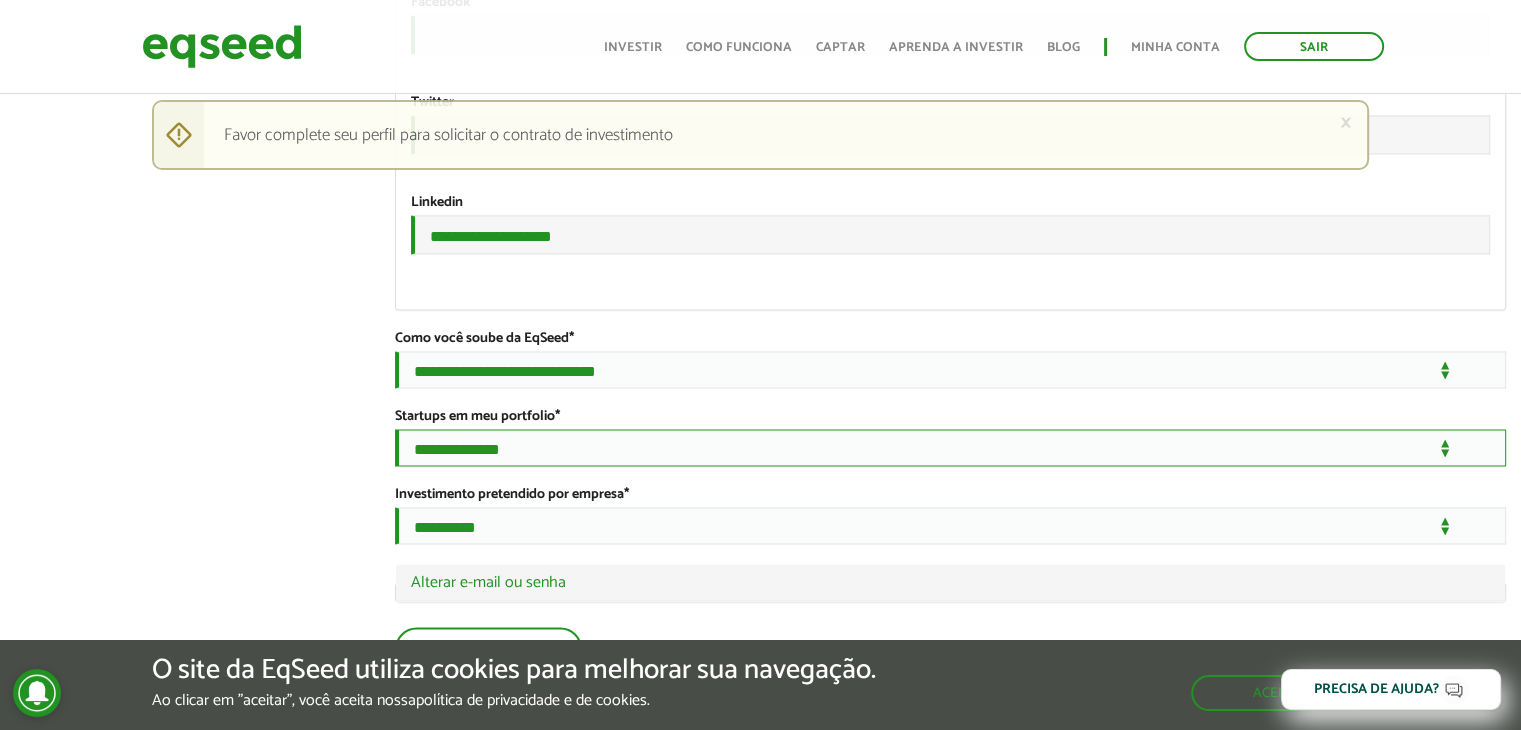 click on "**********" at bounding box center [950, 447] 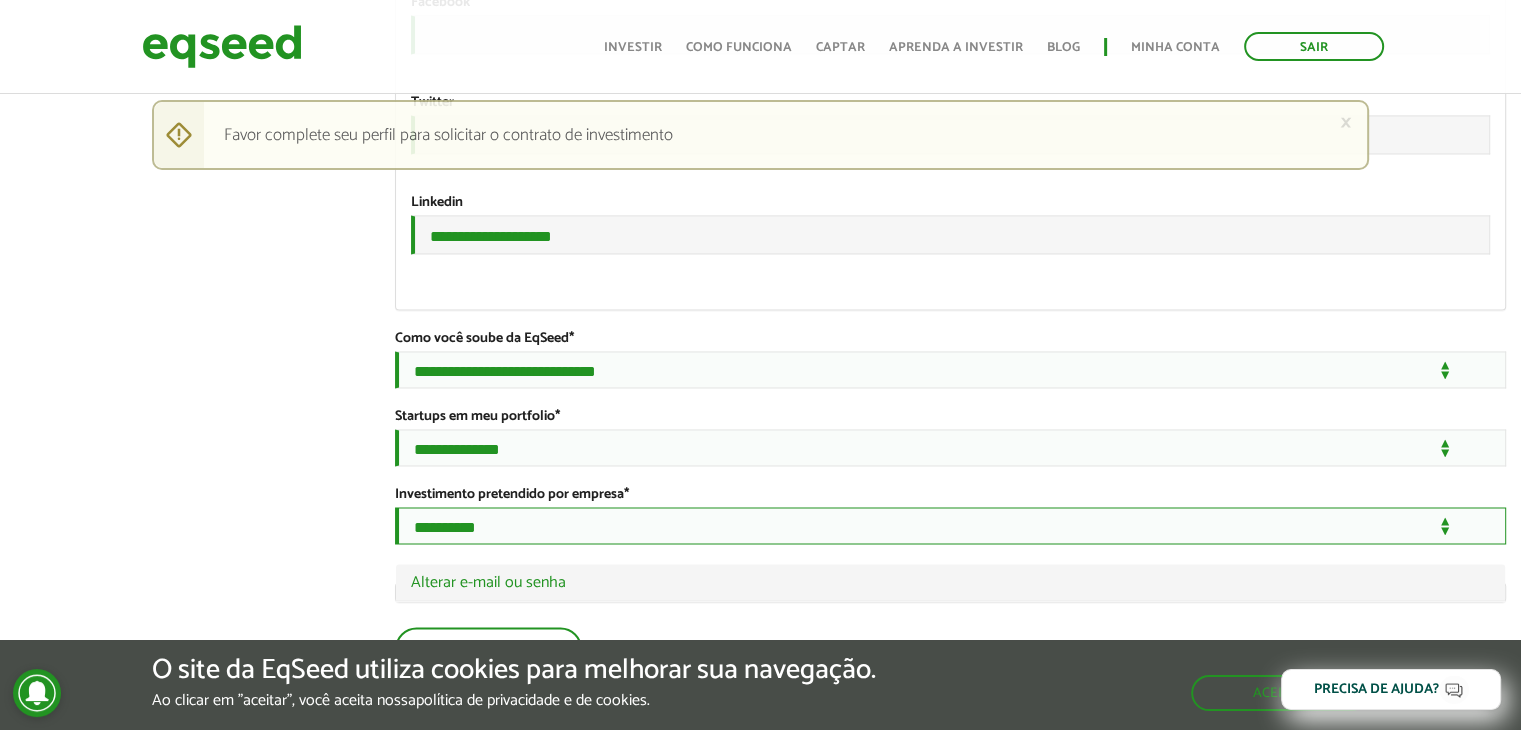 click on "**********" at bounding box center [950, 525] 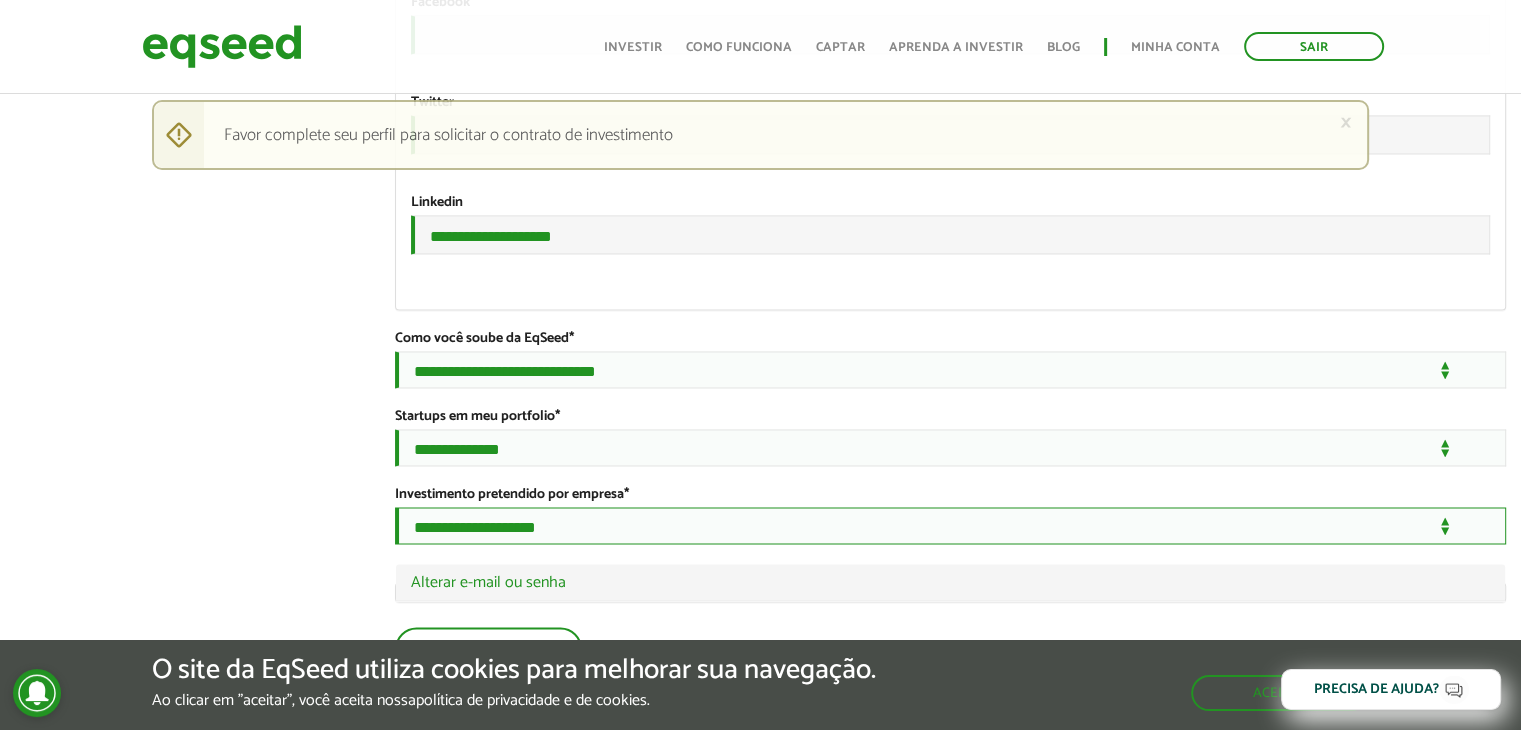 click on "**********" at bounding box center (950, 525) 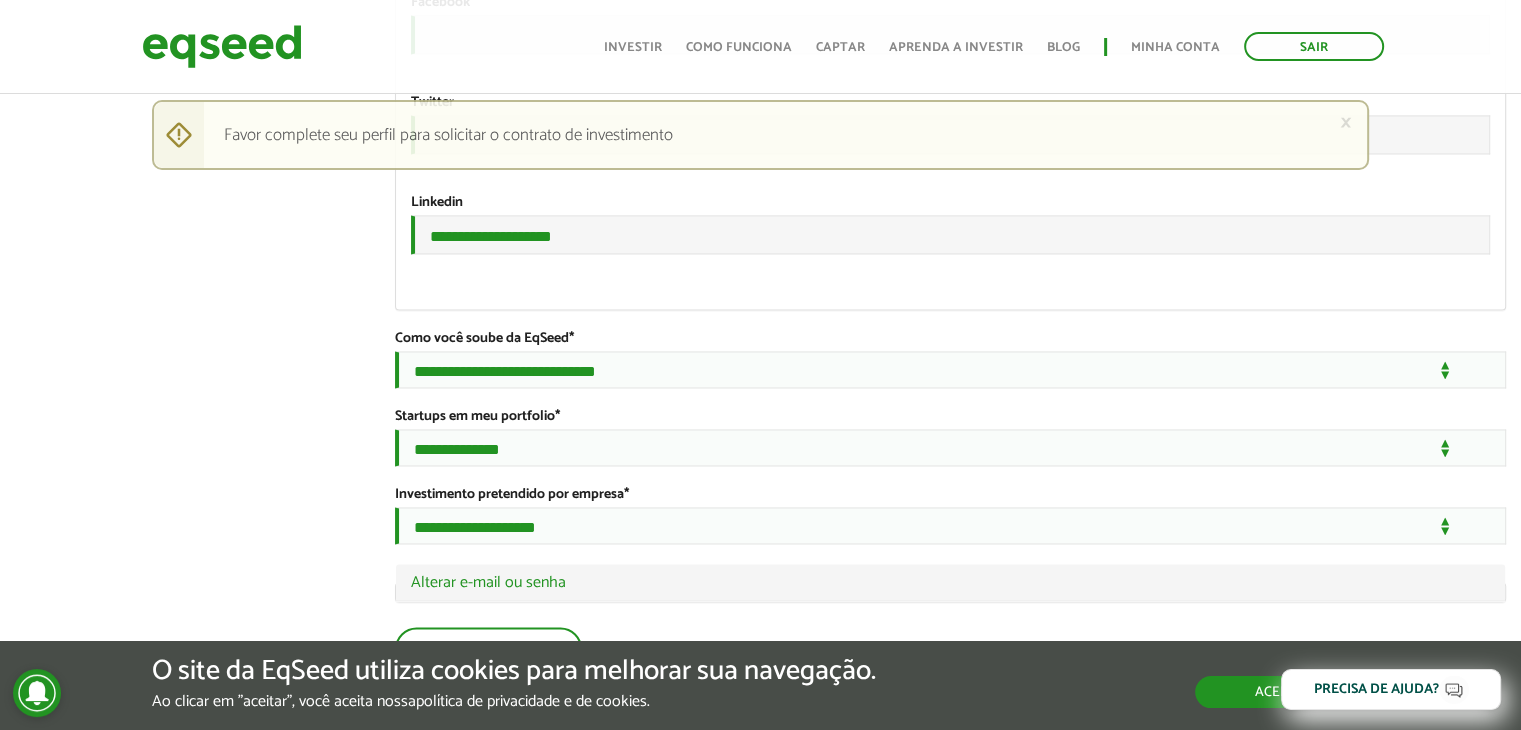 click on "Aceitar" at bounding box center [1282, 692] 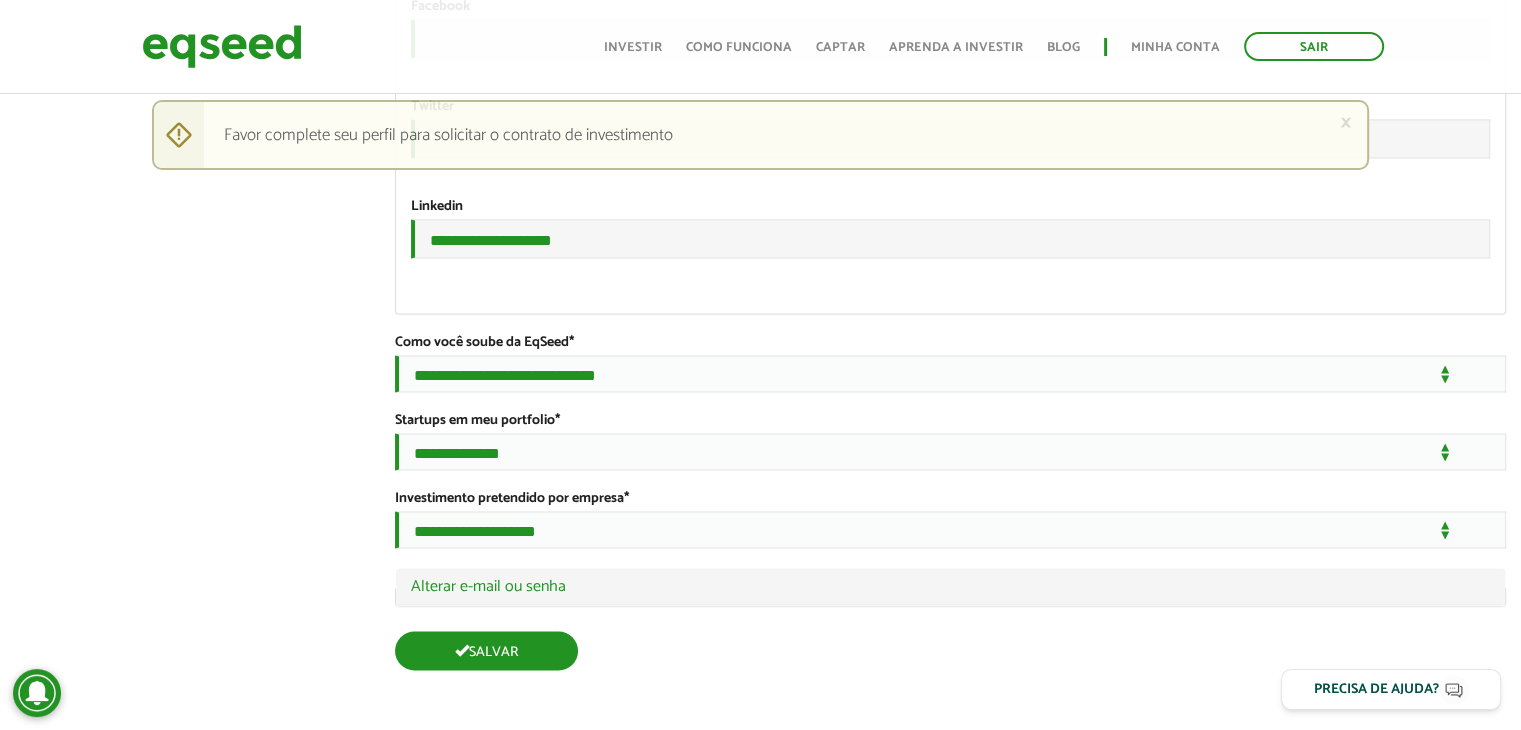 click on "Salvar" at bounding box center [486, 650] 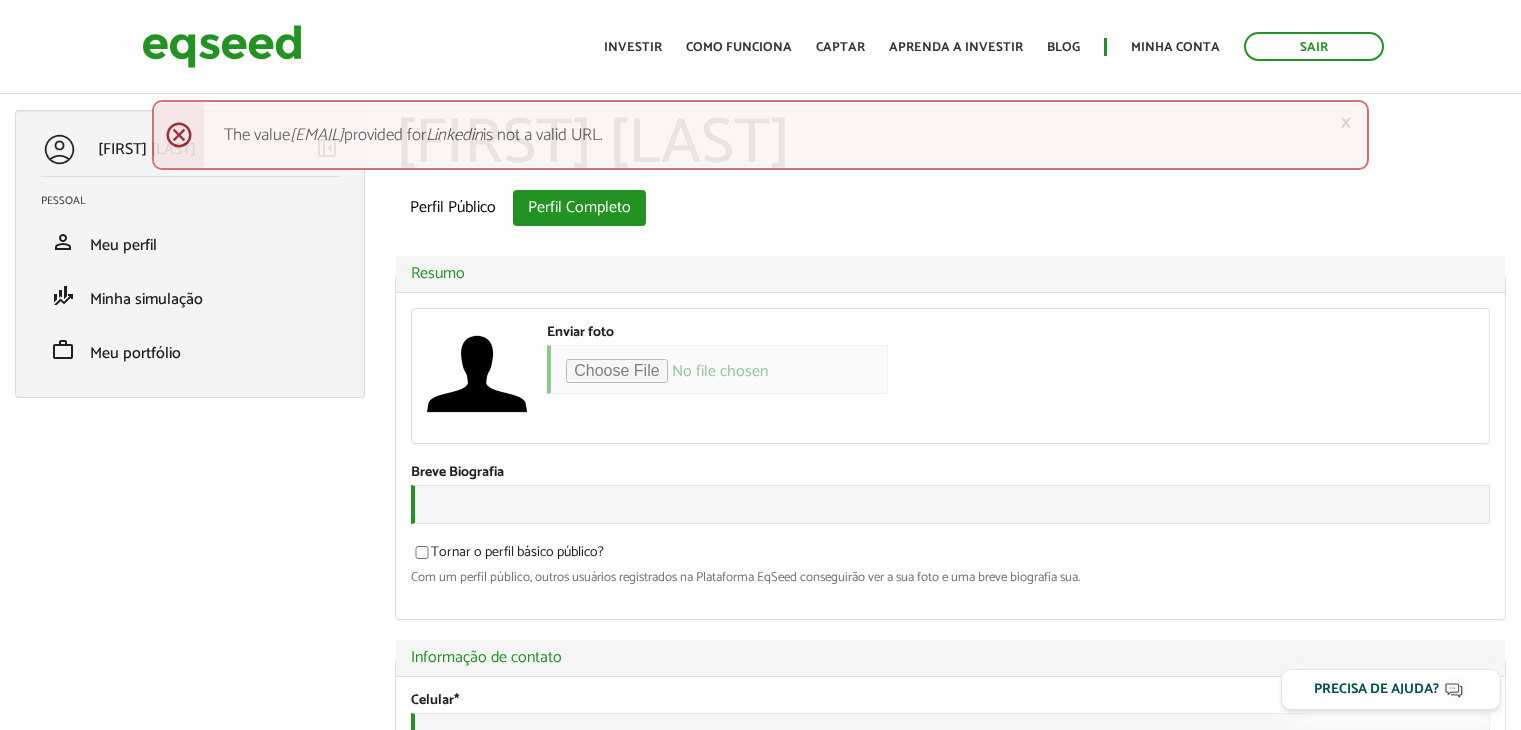scroll, scrollTop: 0, scrollLeft: 0, axis: both 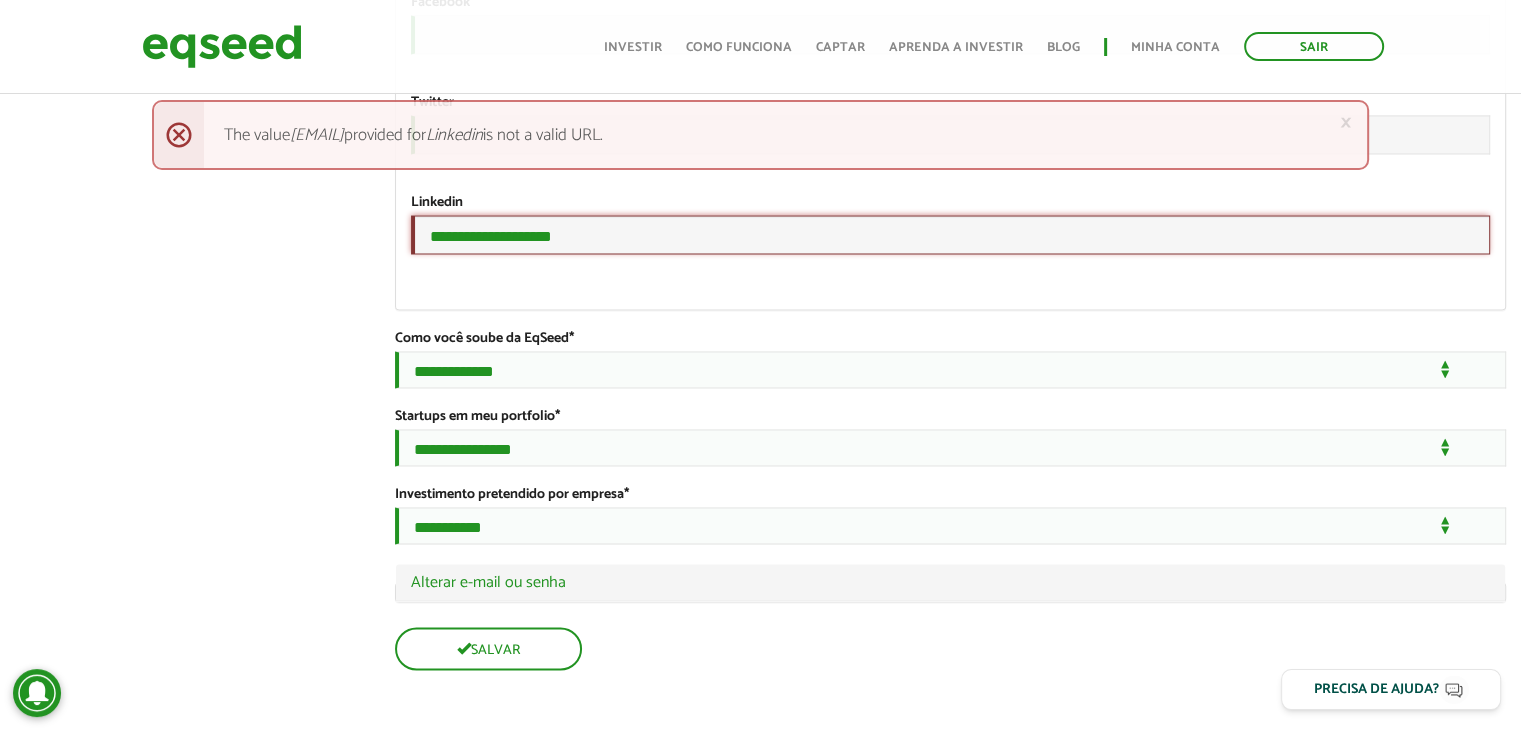drag, startPoint x: 624, startPoint y: 341, endPoint x: 432, endPoint y: 325, distance: 192.66551 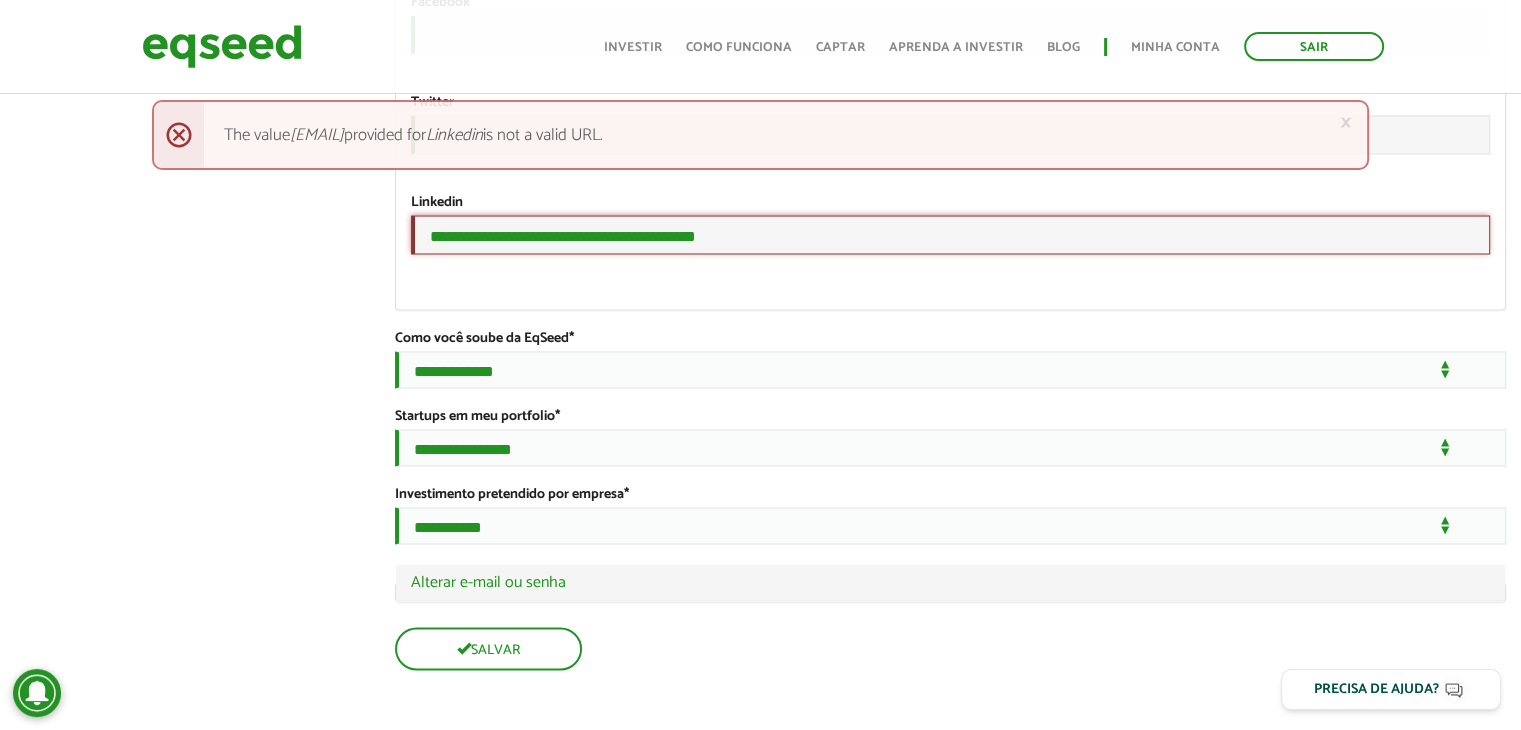 scroll, scrollTop: 3444, scrollLeft: 0, axis: vertical 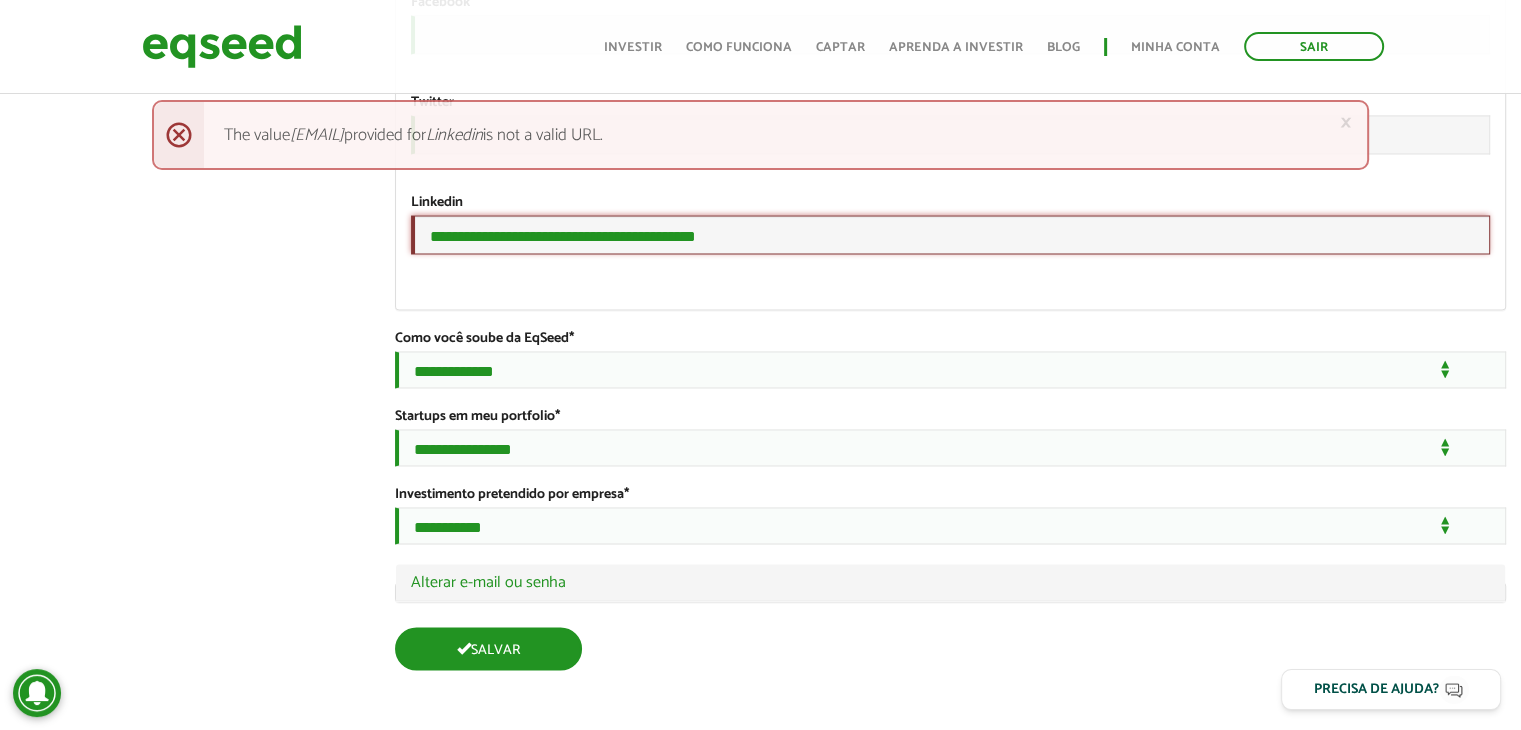 type on "**********" 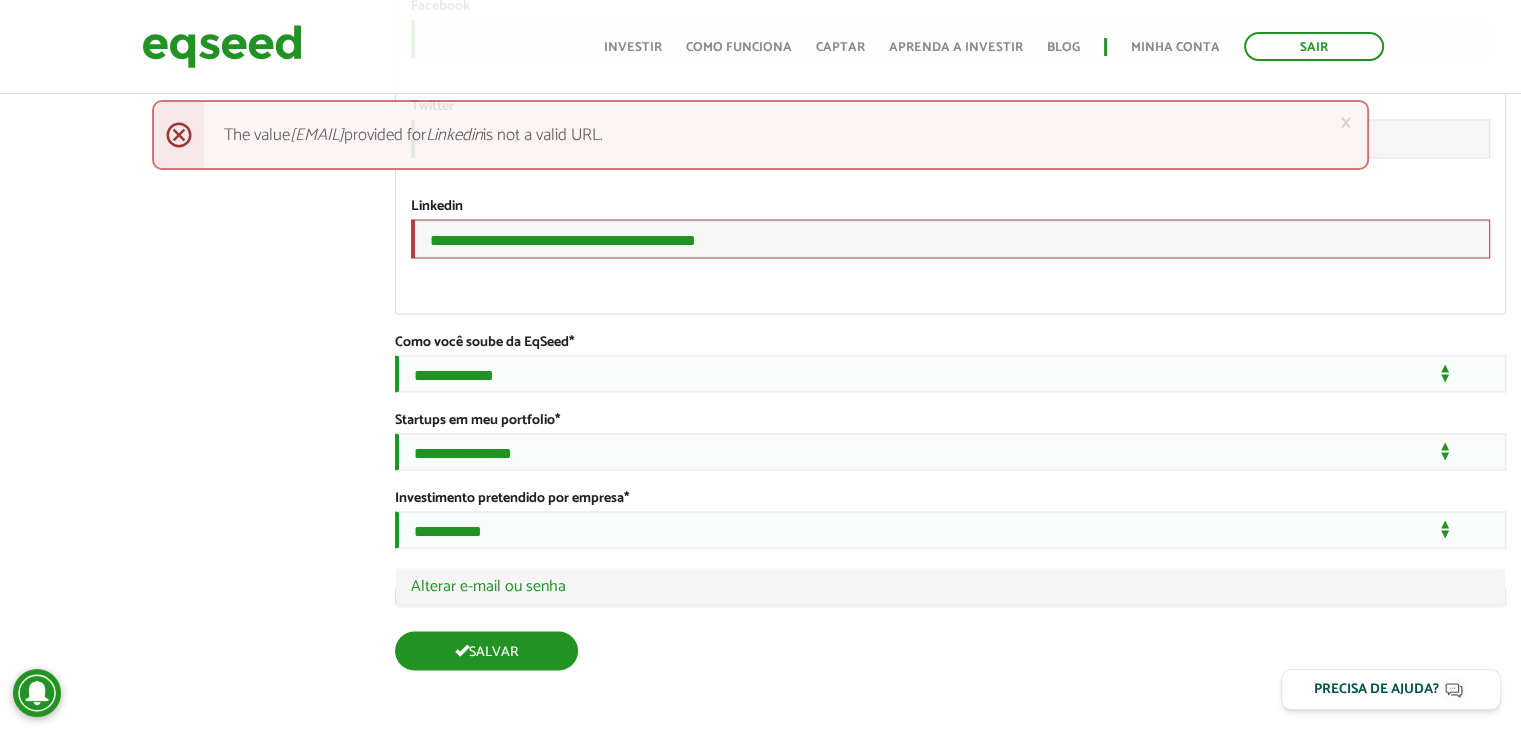 click on "Salvar" at bounding box center (486, 650) 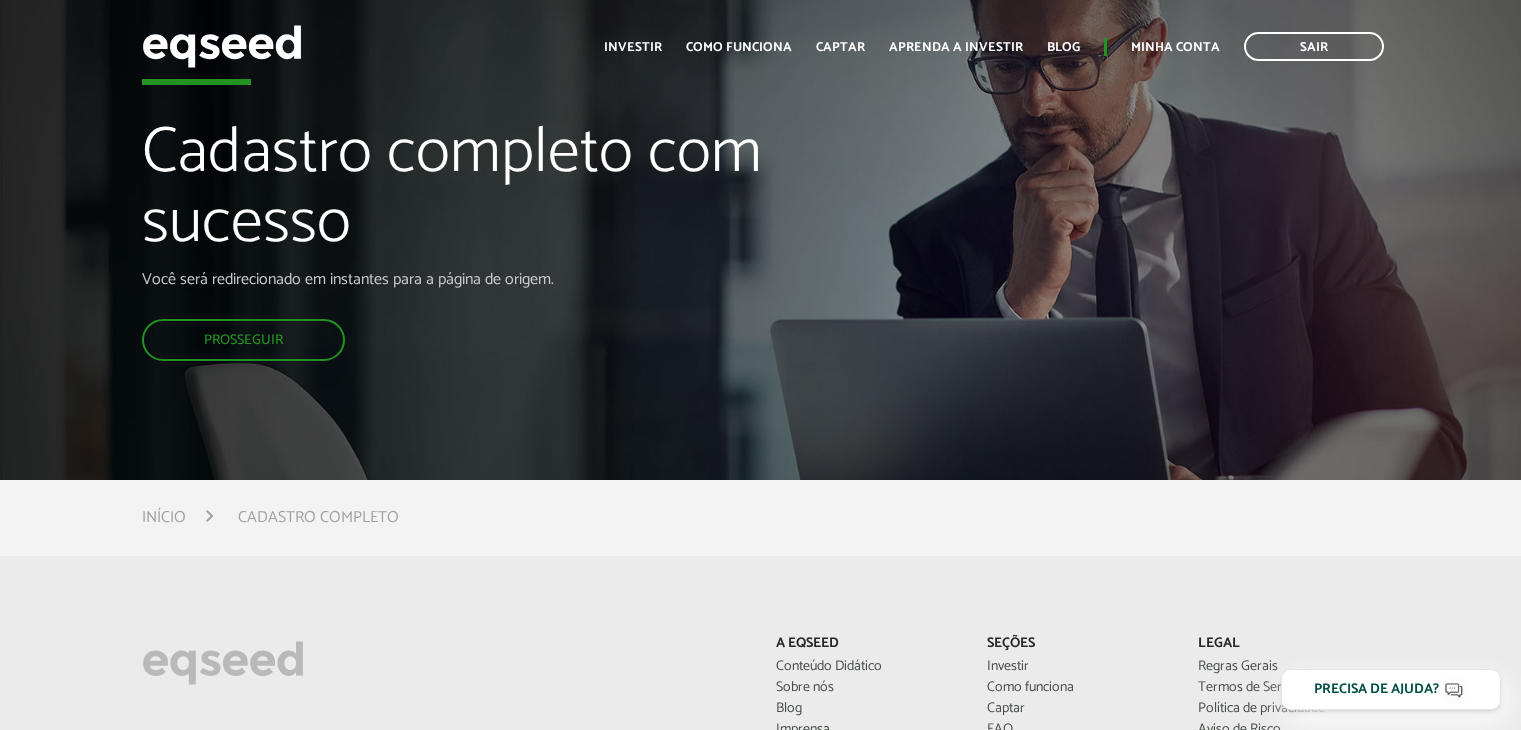 scroll, scrollTop: 0, scrollLeft: 0, axis: both 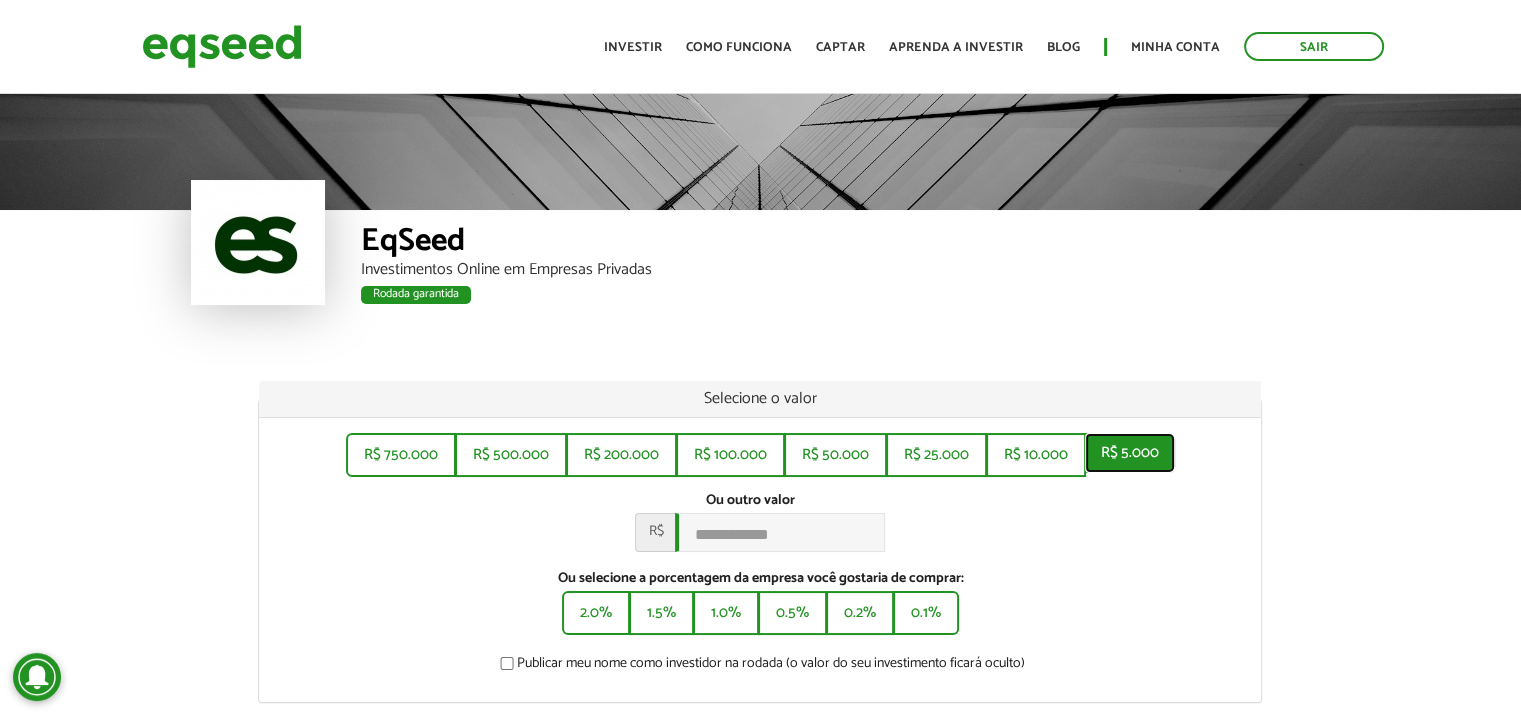 click on "R$ 5.000" at bounding box center [1130, 453] 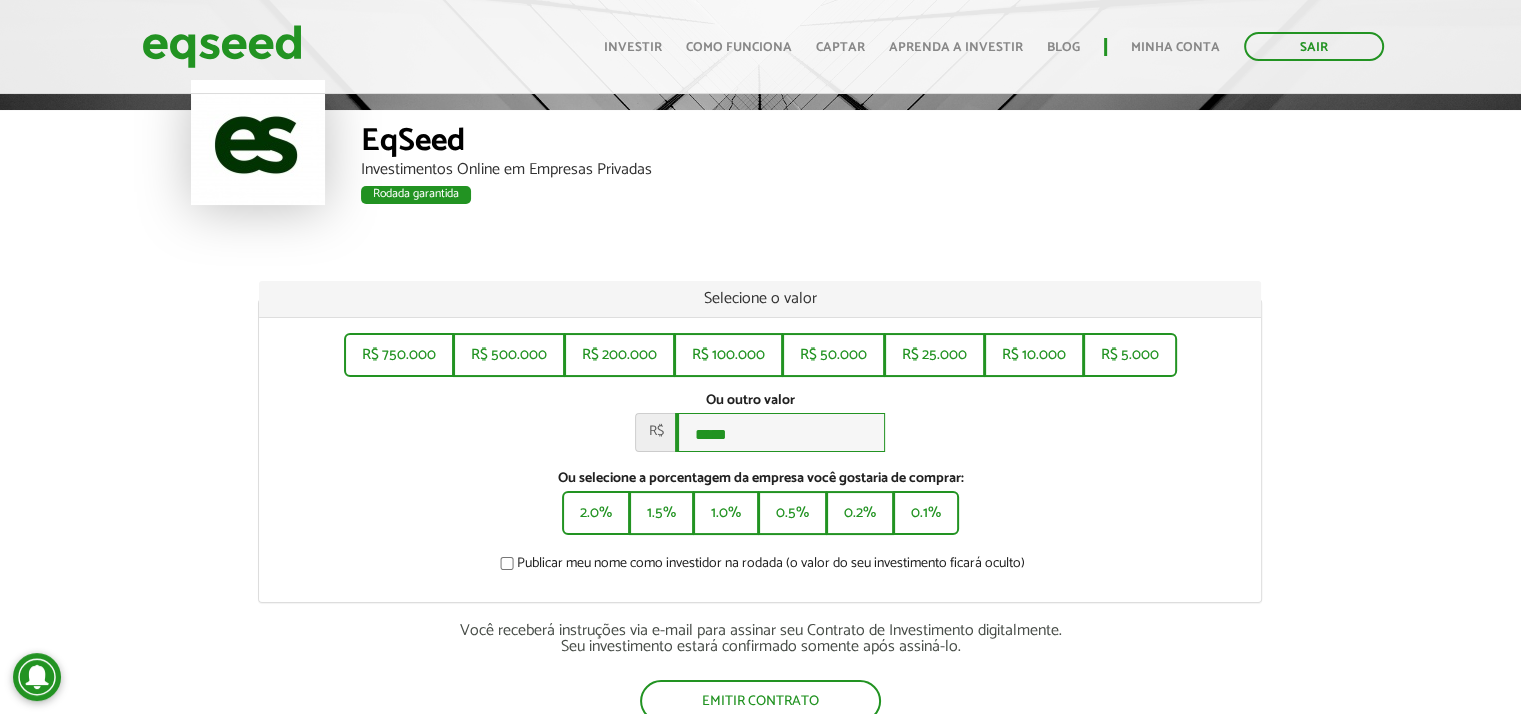 scroll, scrollTop: 200, scrollLeft: 0, axis: vertical 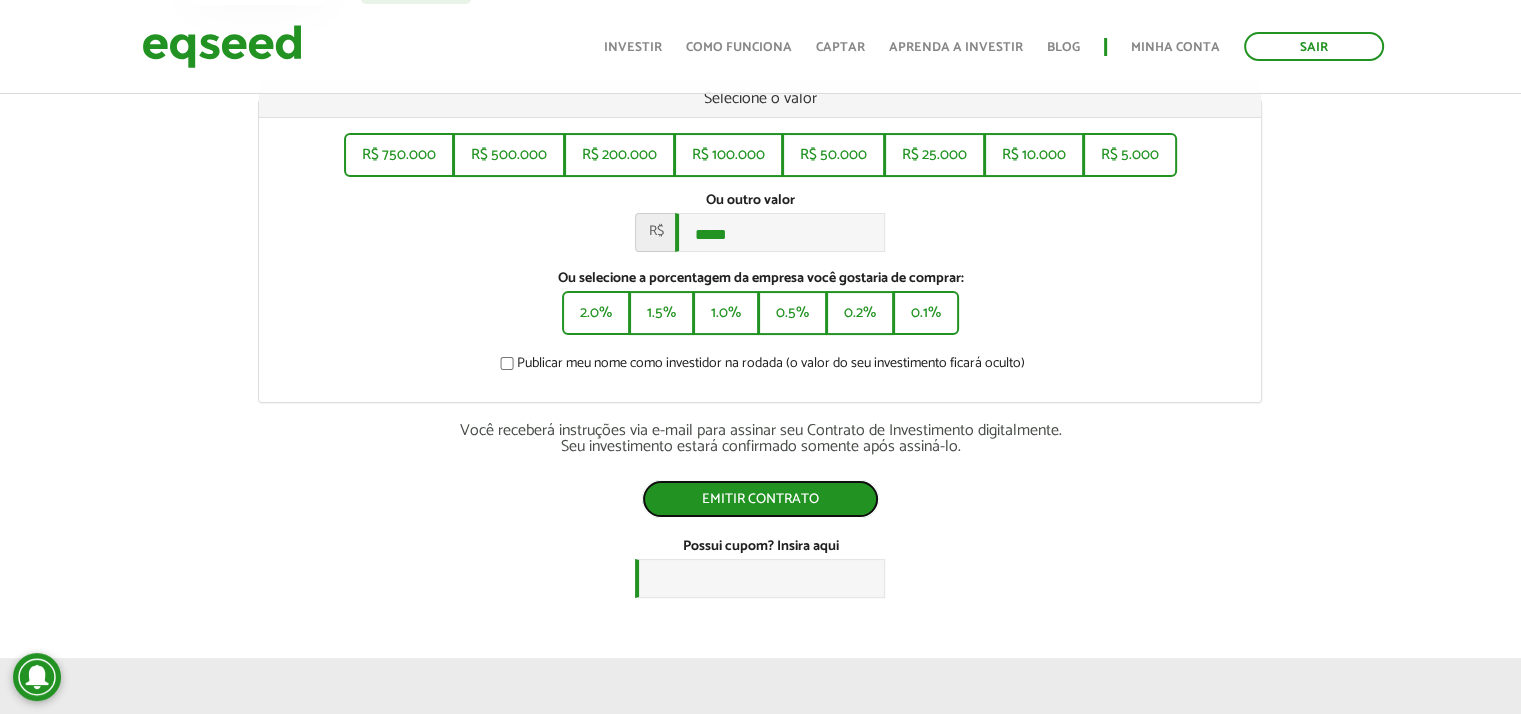 click on "Emitir contrato" at bounding box center [760, 499] 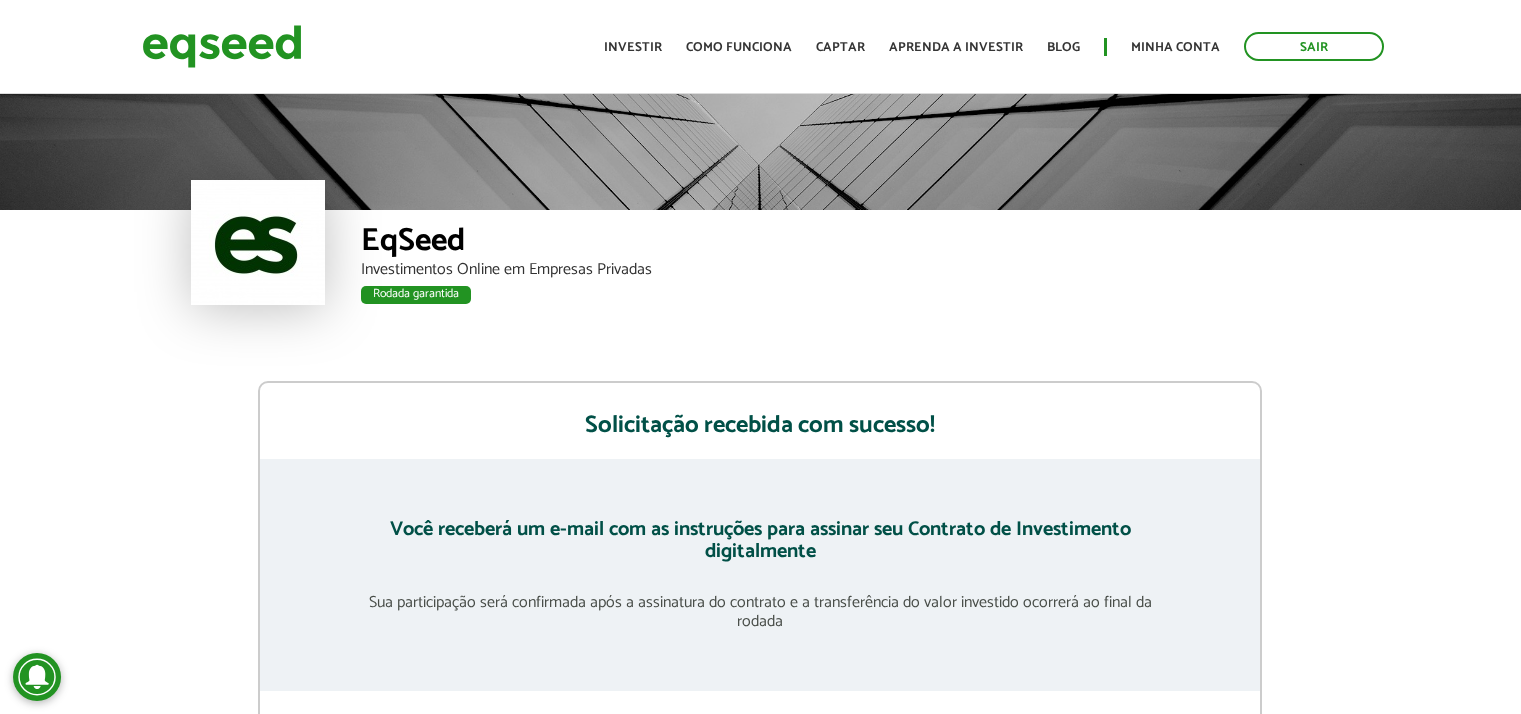 scroll, scrollTop: 0, scrollLeft: 0, axis: both 